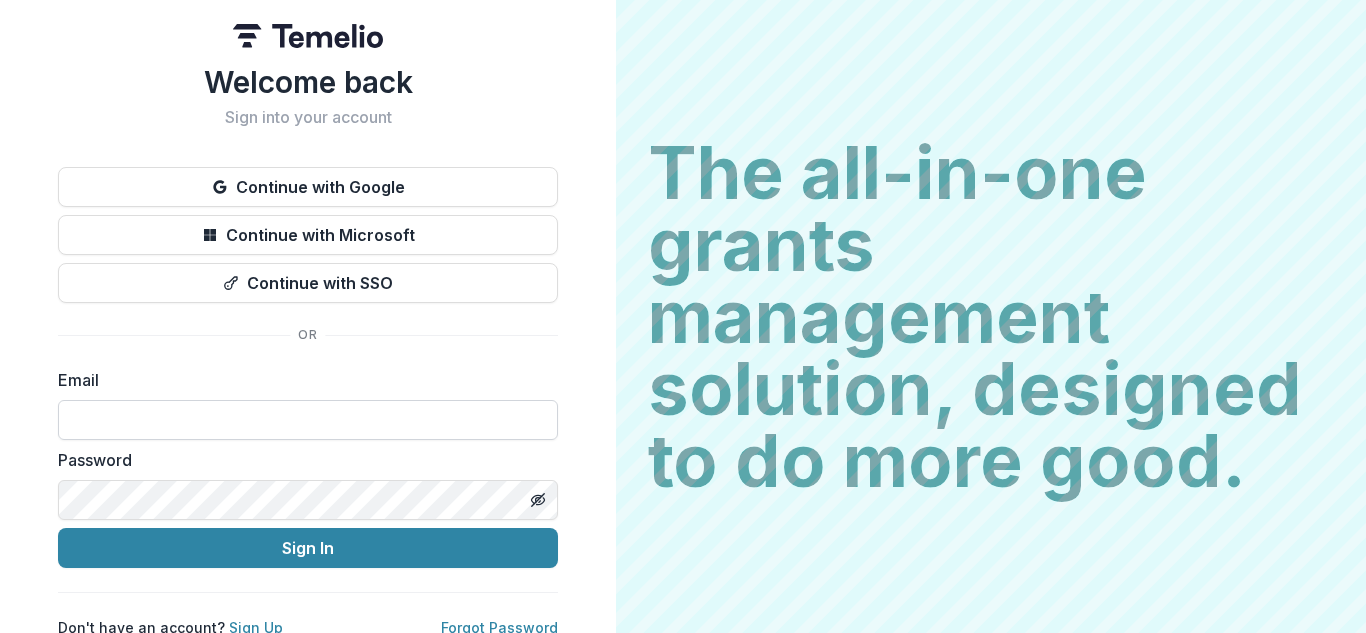 scroll, scrollTop: 0, scrollLeft: 0, axis: both 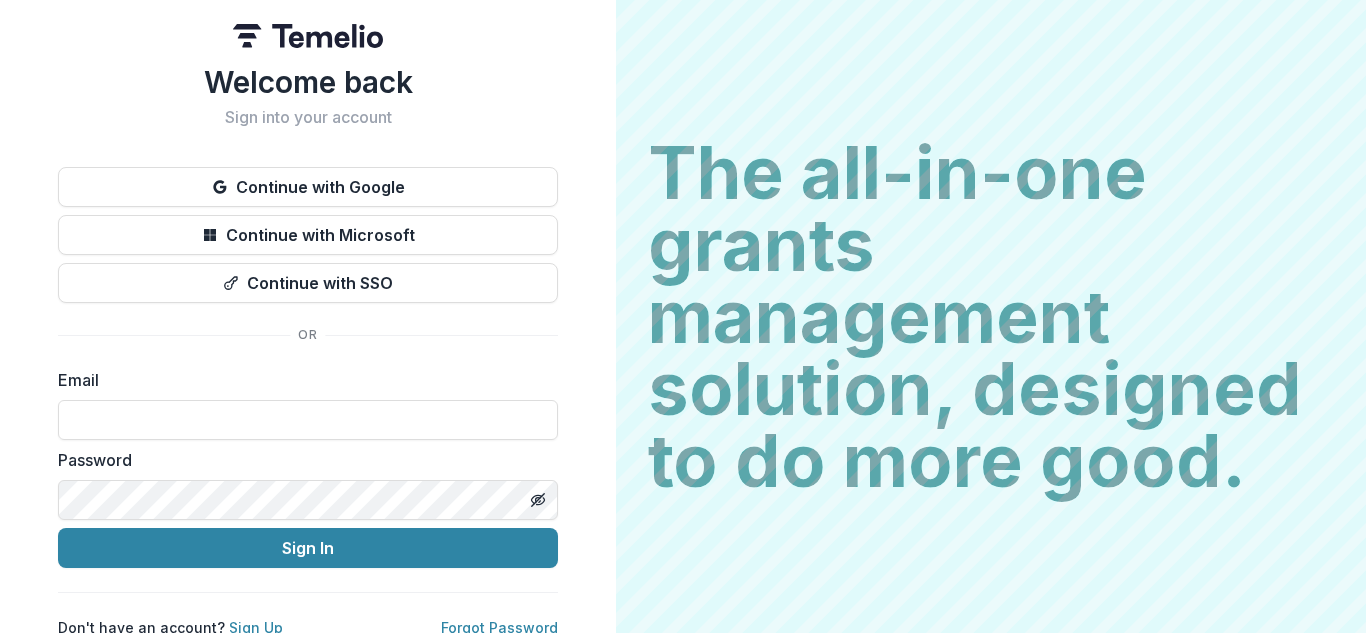 click on "Email Password Sign In" at bounding box center [308, 468] 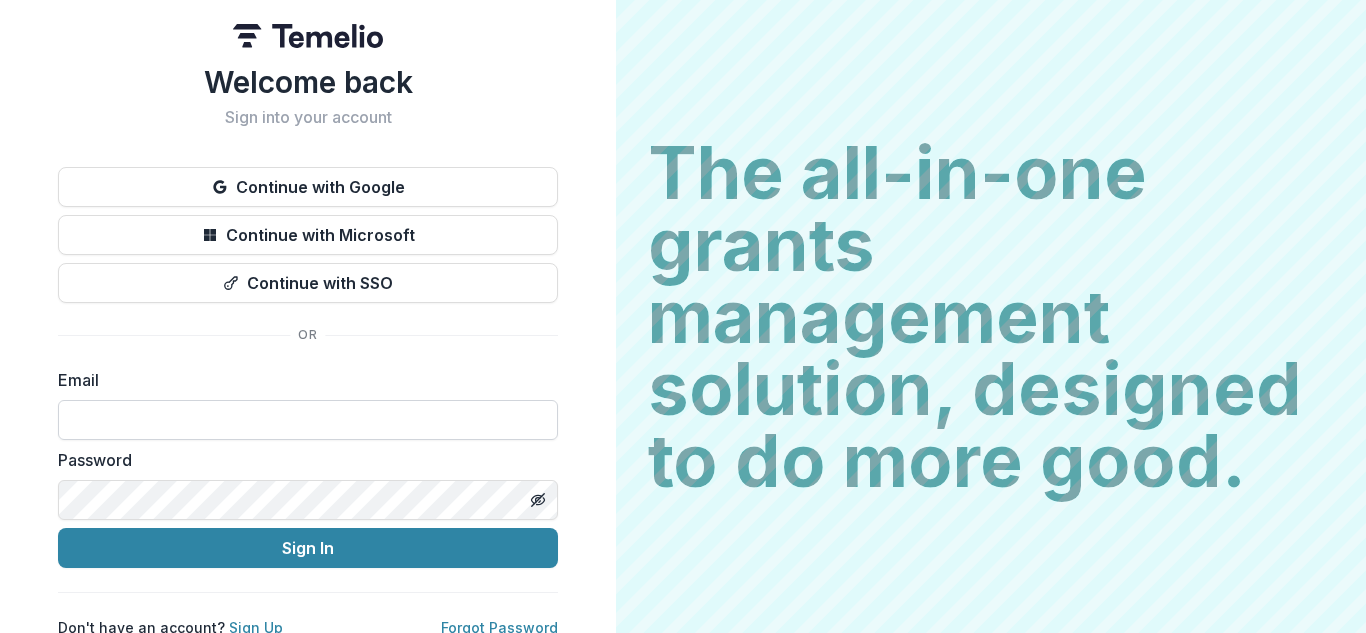 click at bounding box center (308, 420) 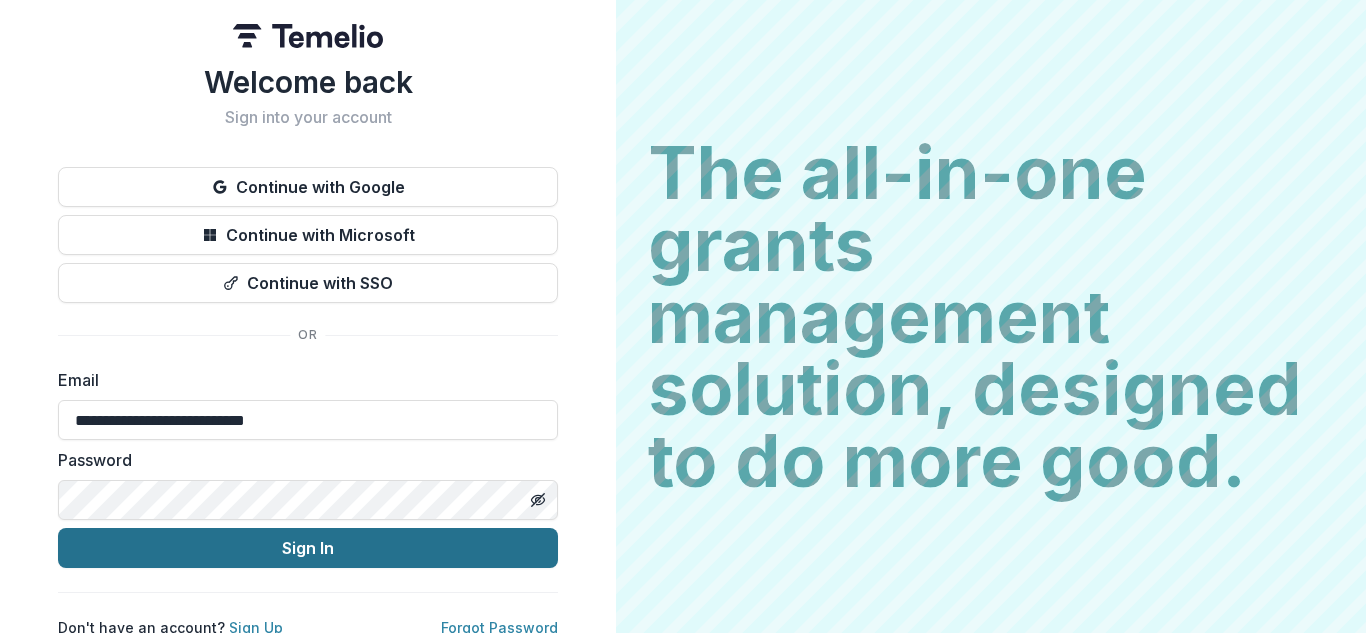 click on "Sign In" at bounding box center (308, 548) 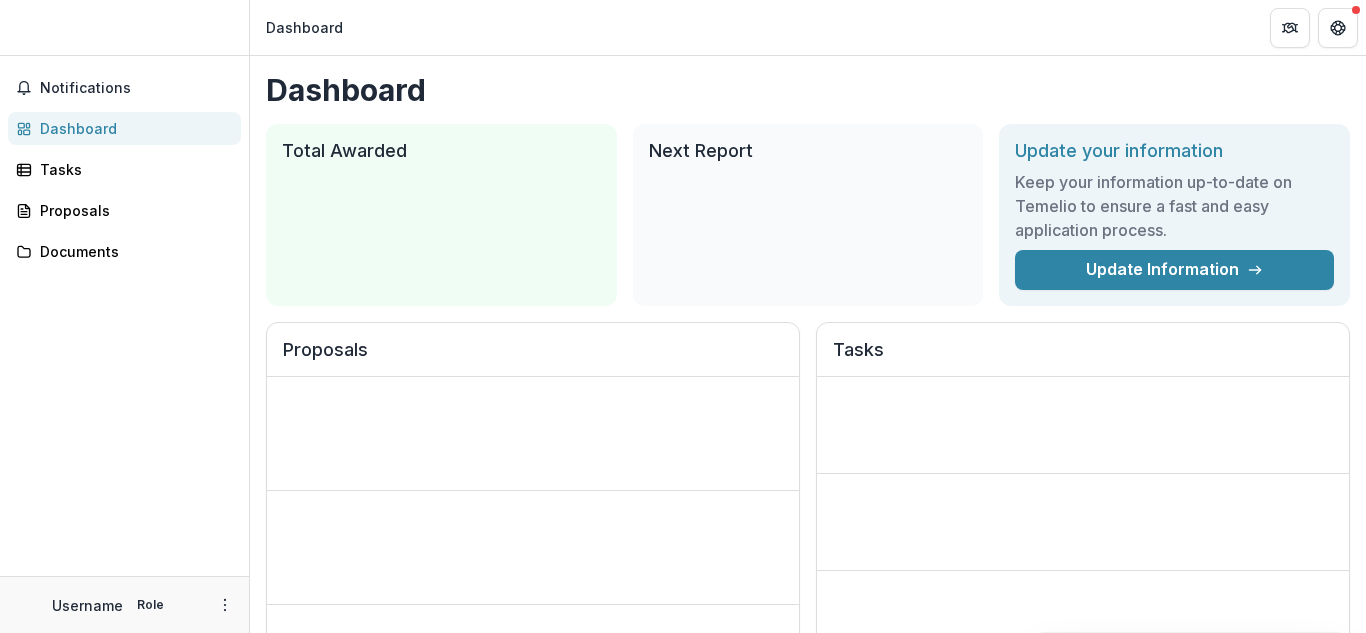 scroll, scrollTop: 0, scrollLeft: 0, axis: both 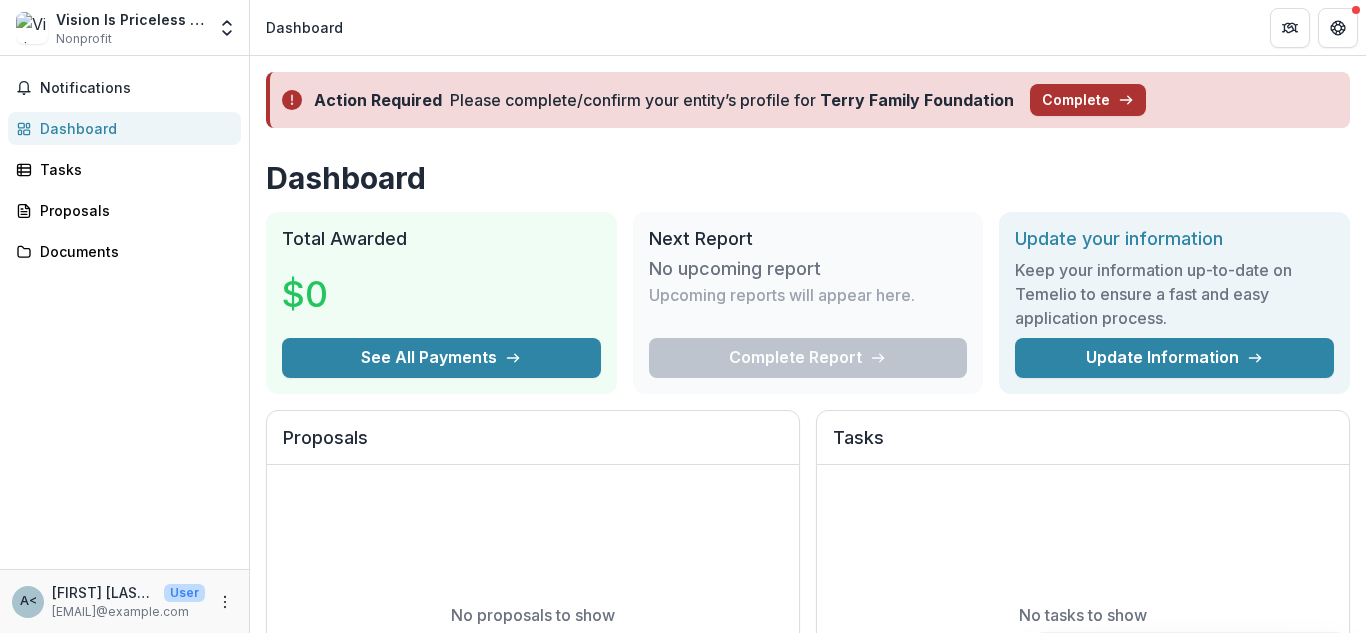 click on "Complete" at bounding box center [1088, 100] 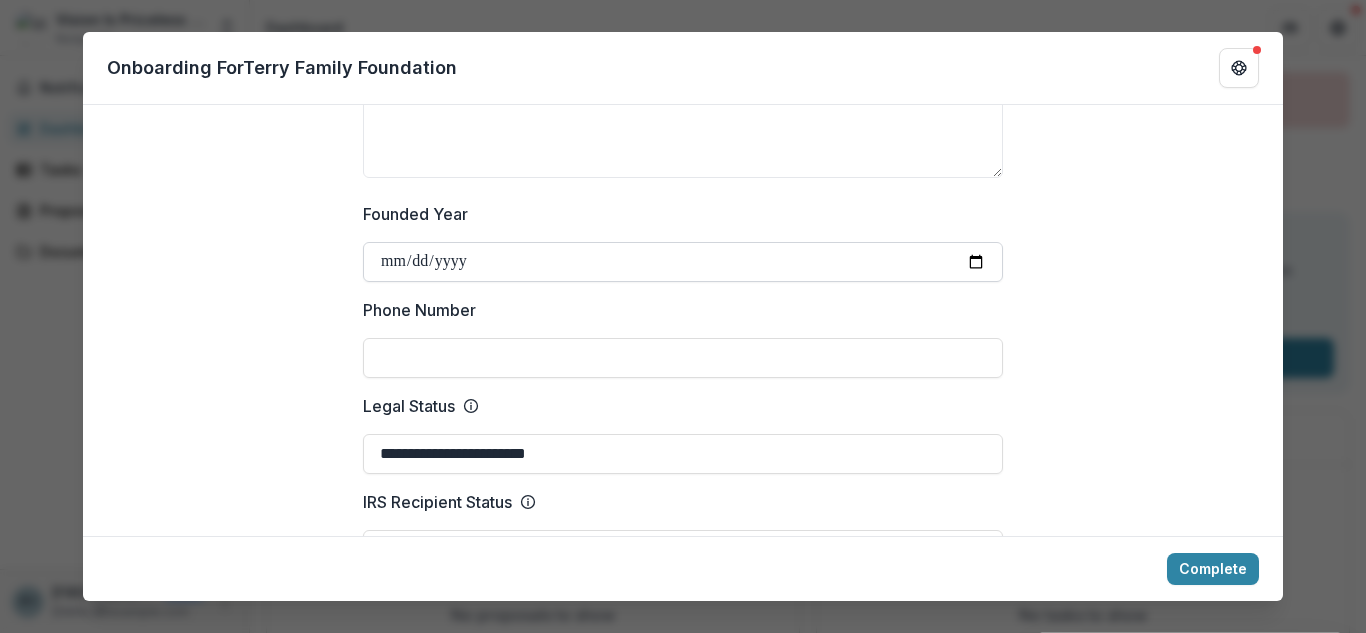 scroll, scrollTop: 800, scrollLeft: 0, axis: vertical 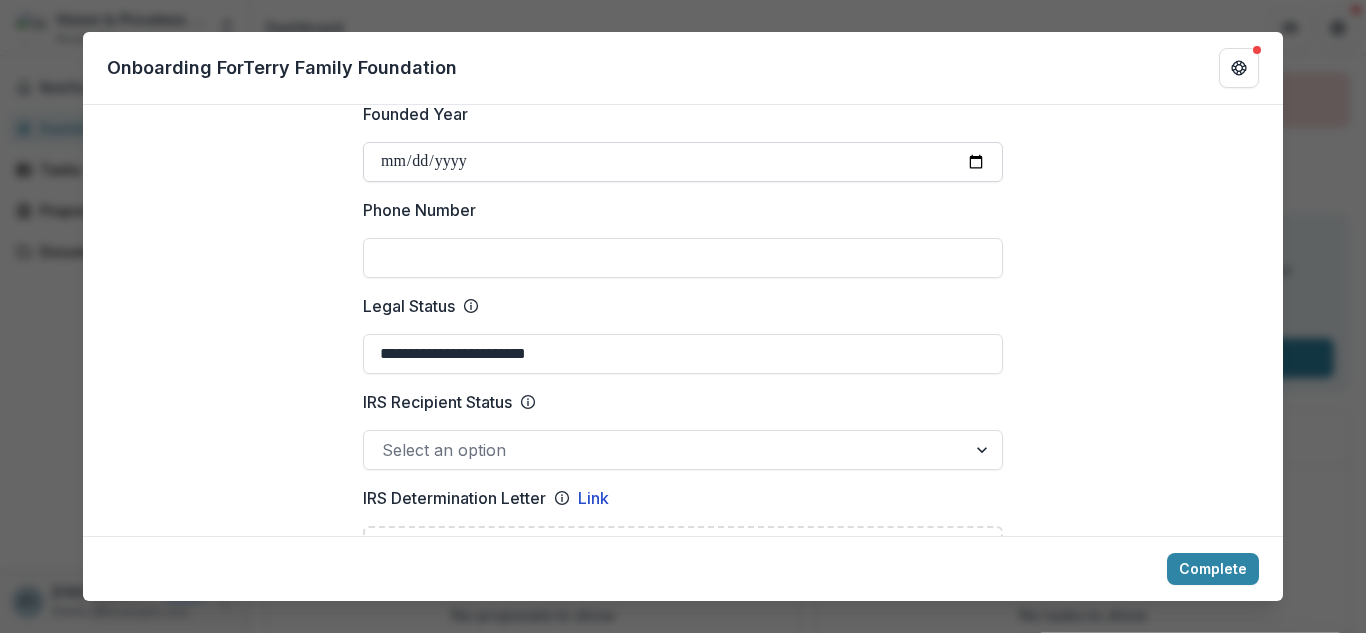 click on "**********" at bounding box center [683, 162] 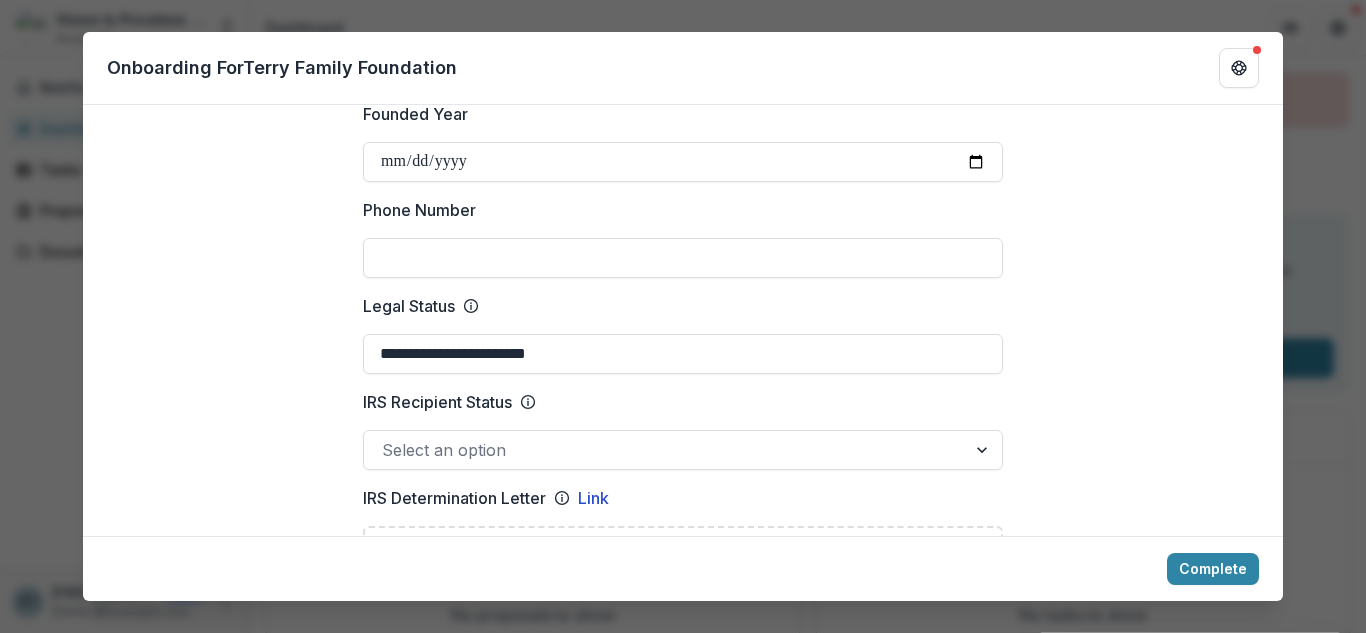 click on "**********" at bounding box center (683, 999) 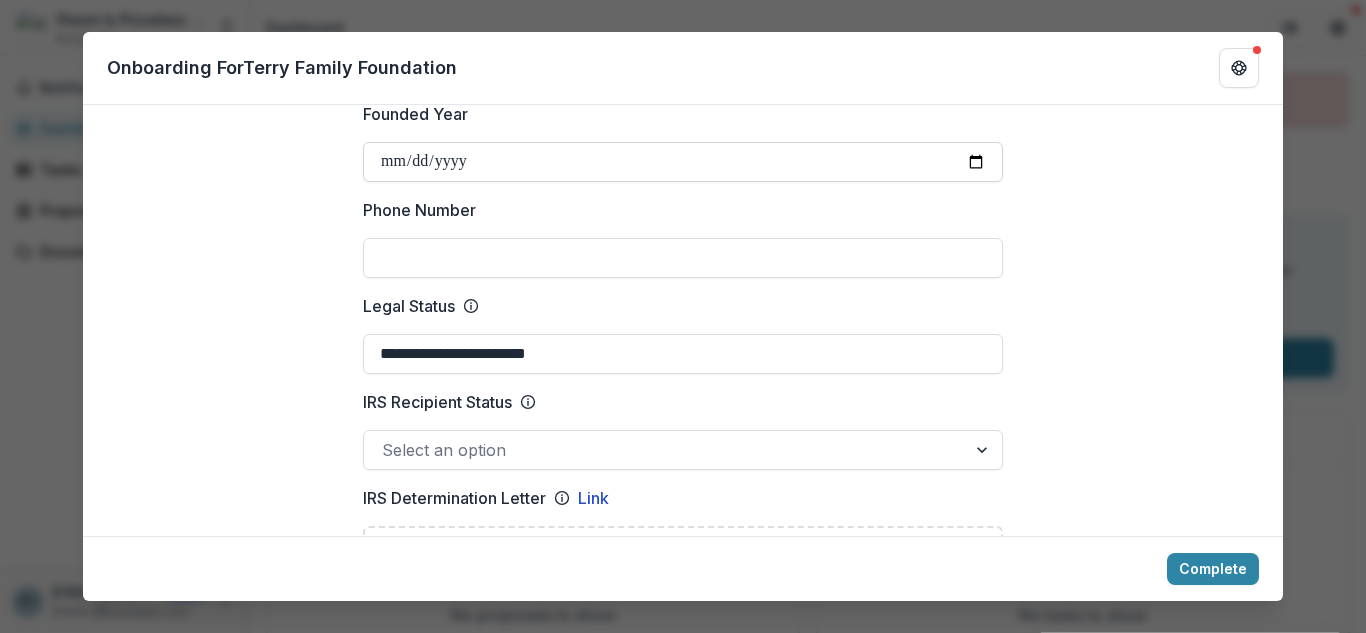 click on "**********" at bounding box center (683, 162) 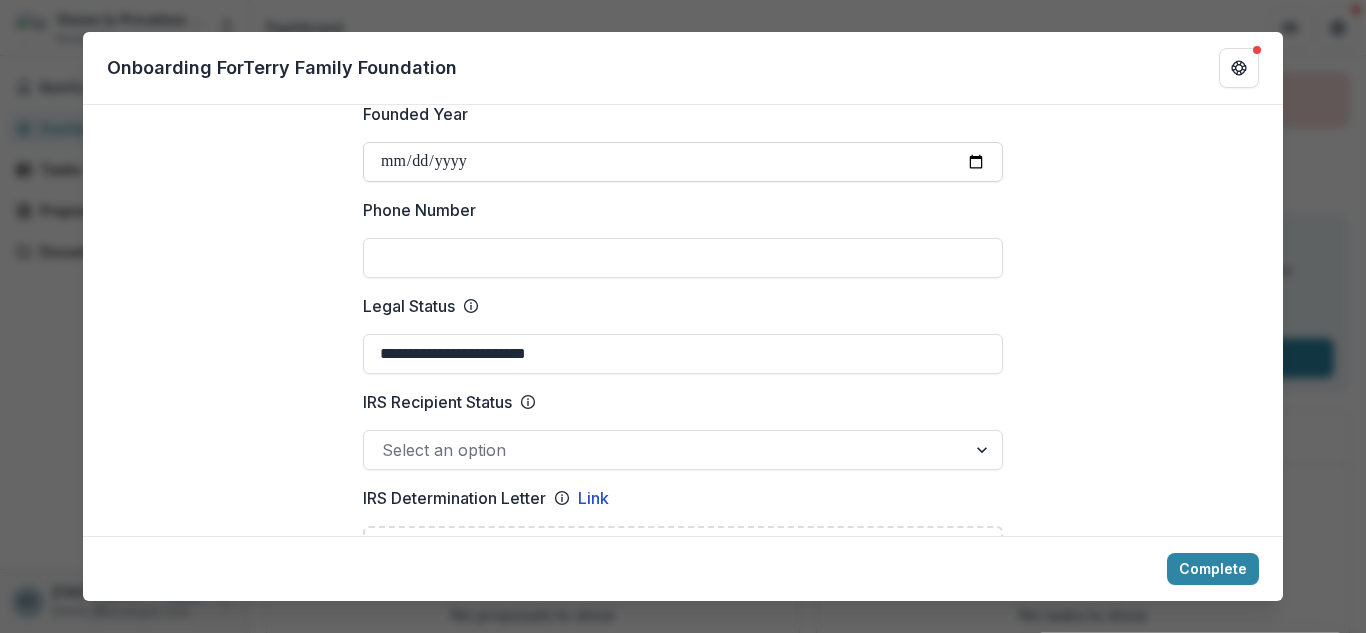 type on "**********" 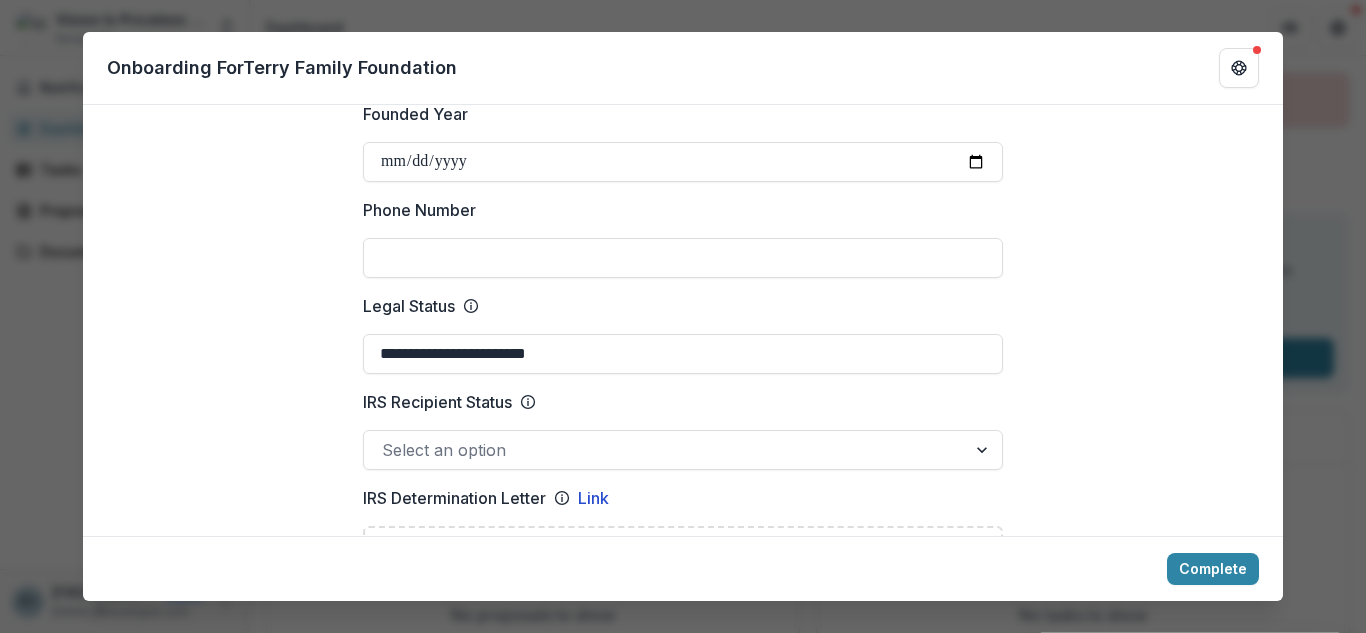 click on "Phone Number" at bounding box center [683, 258] 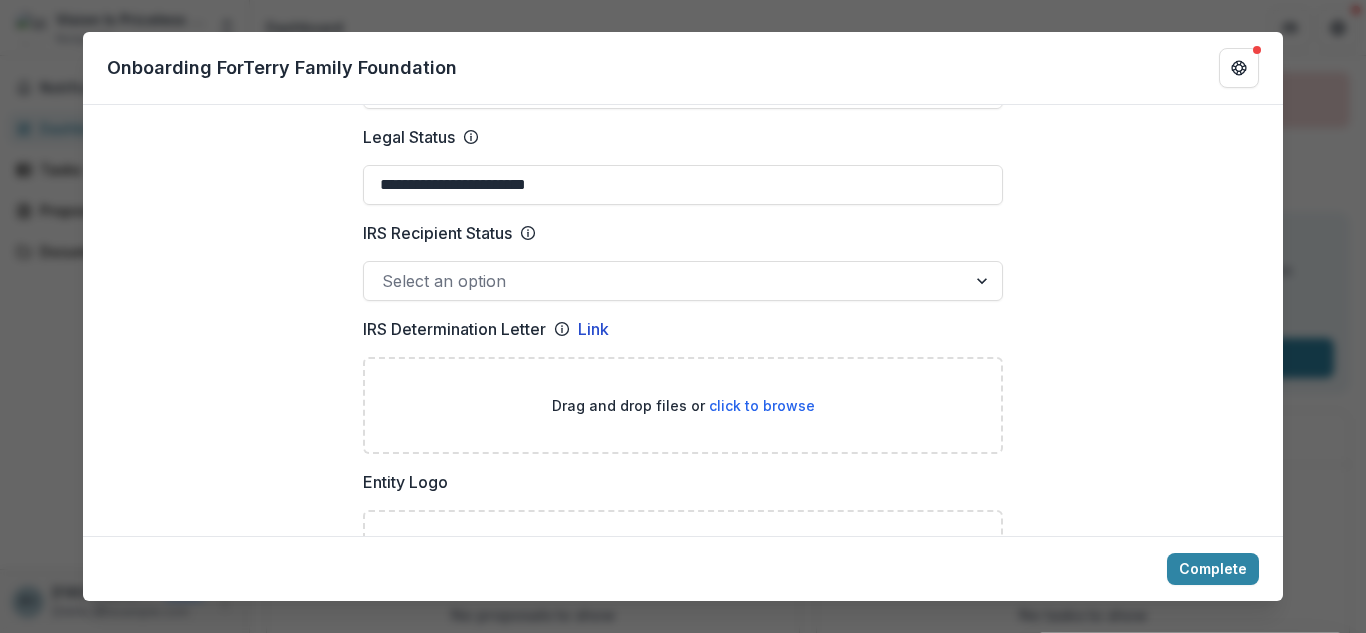 scroll, scrollTop: 1000, scrollLeft: 0, axis: vertical 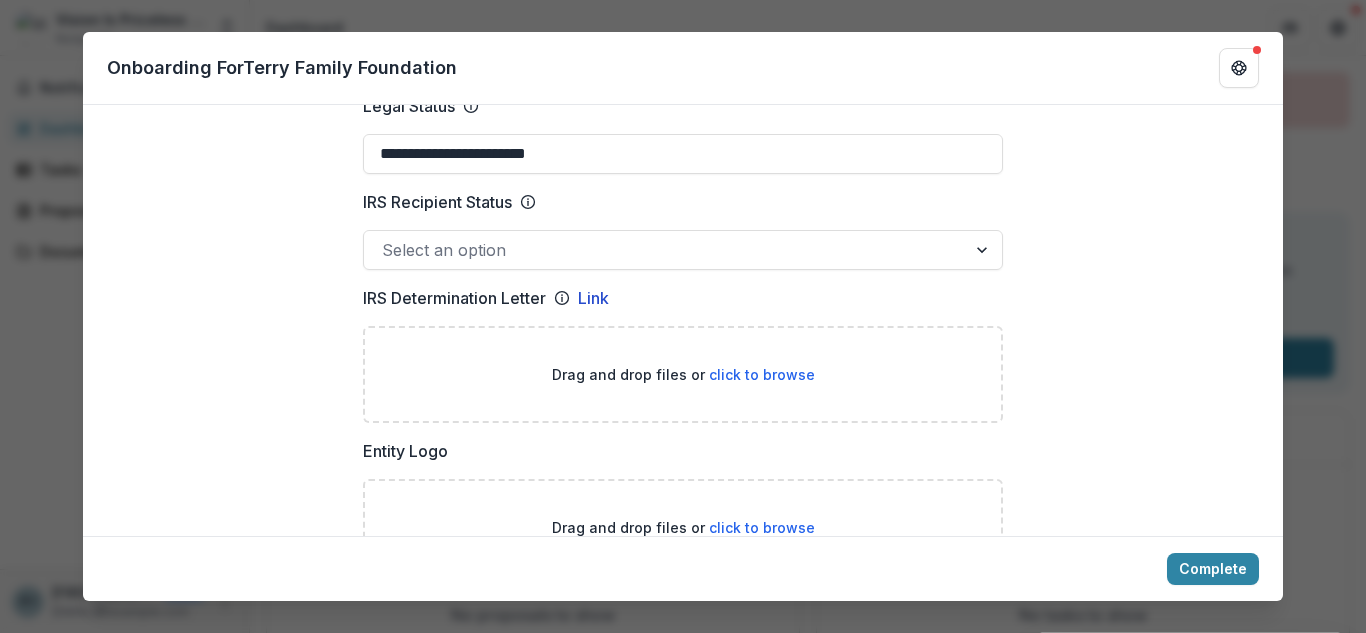 type on "**********" 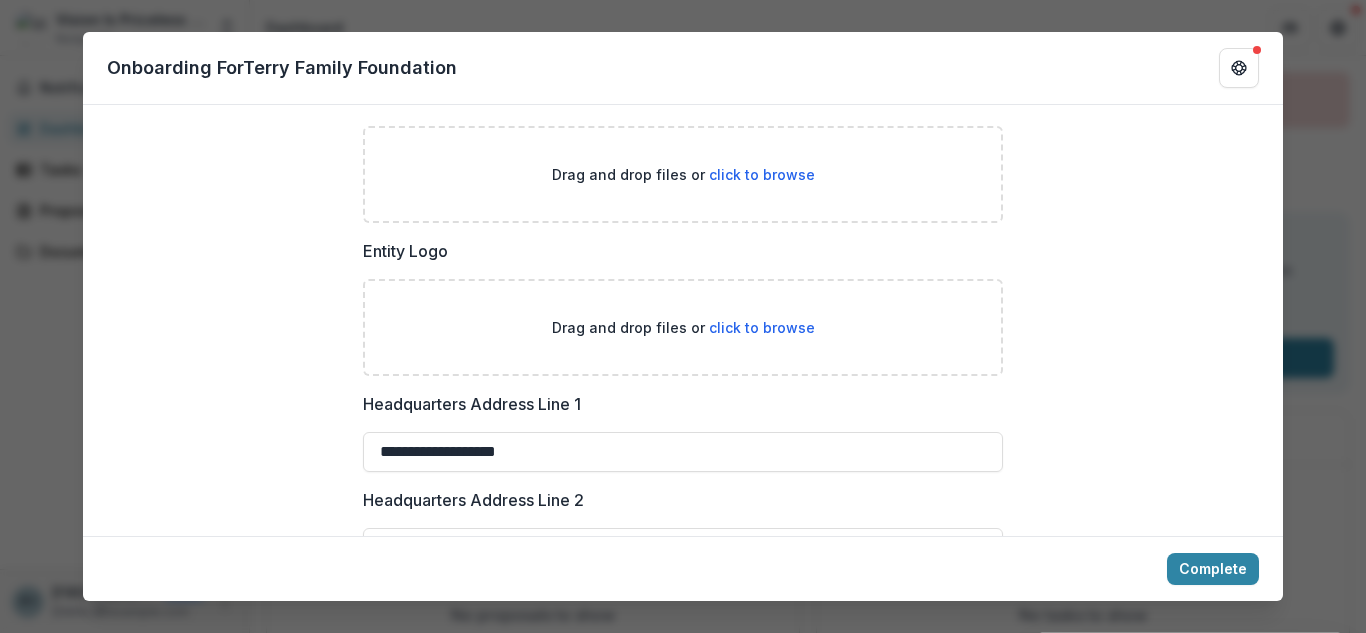 scroll, scrollTop: 900, scrollLeft: 0, axis: vertical 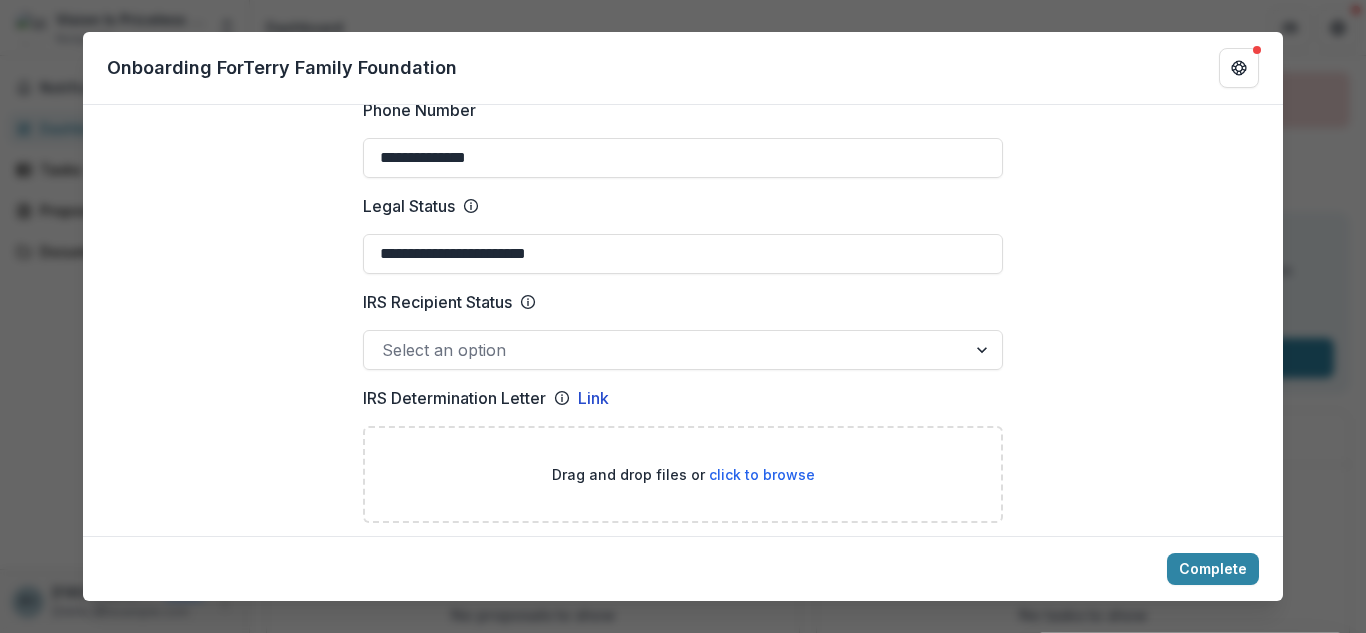 click on "**********" at bounding box center (683, 899) 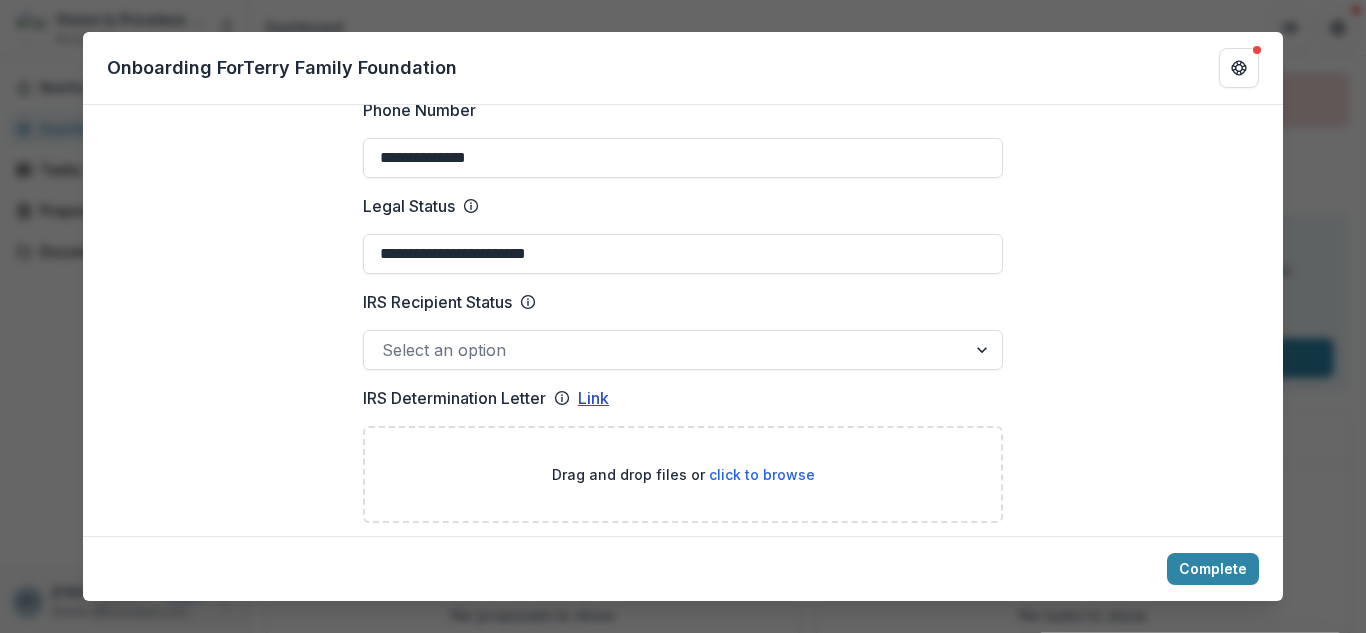 click on "Link" at bounding box center [593, 398] 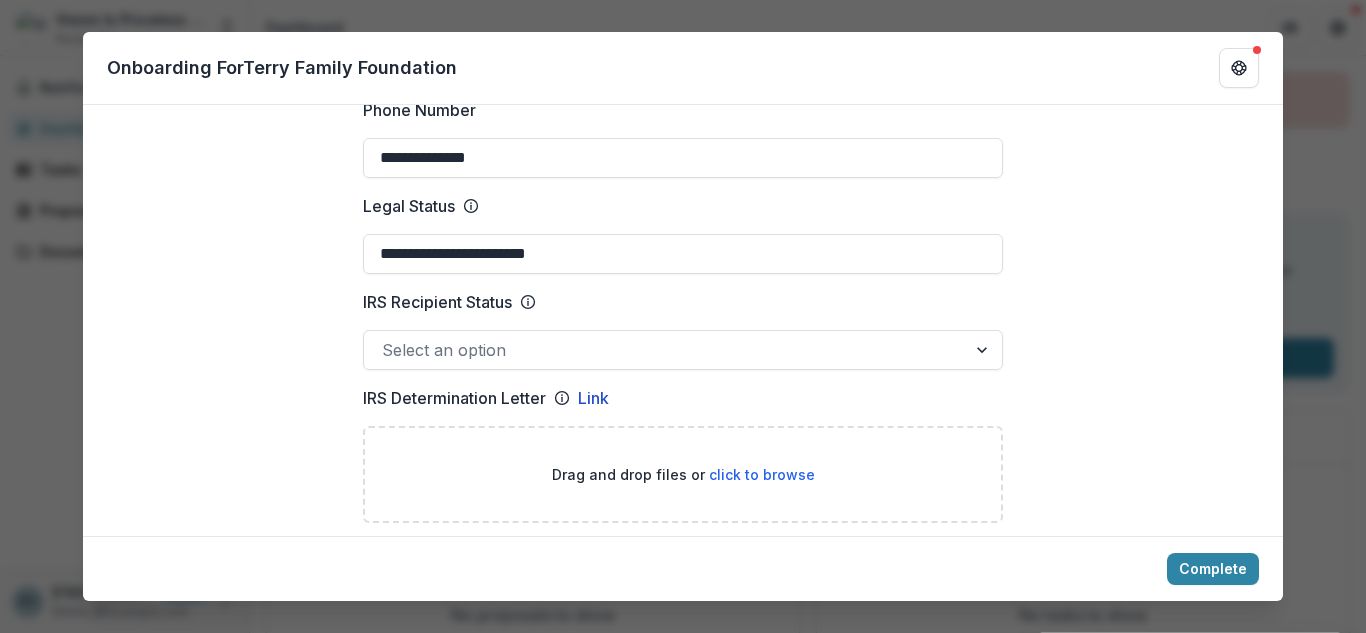 click on "click to browse" at bounding box center (762, 474) 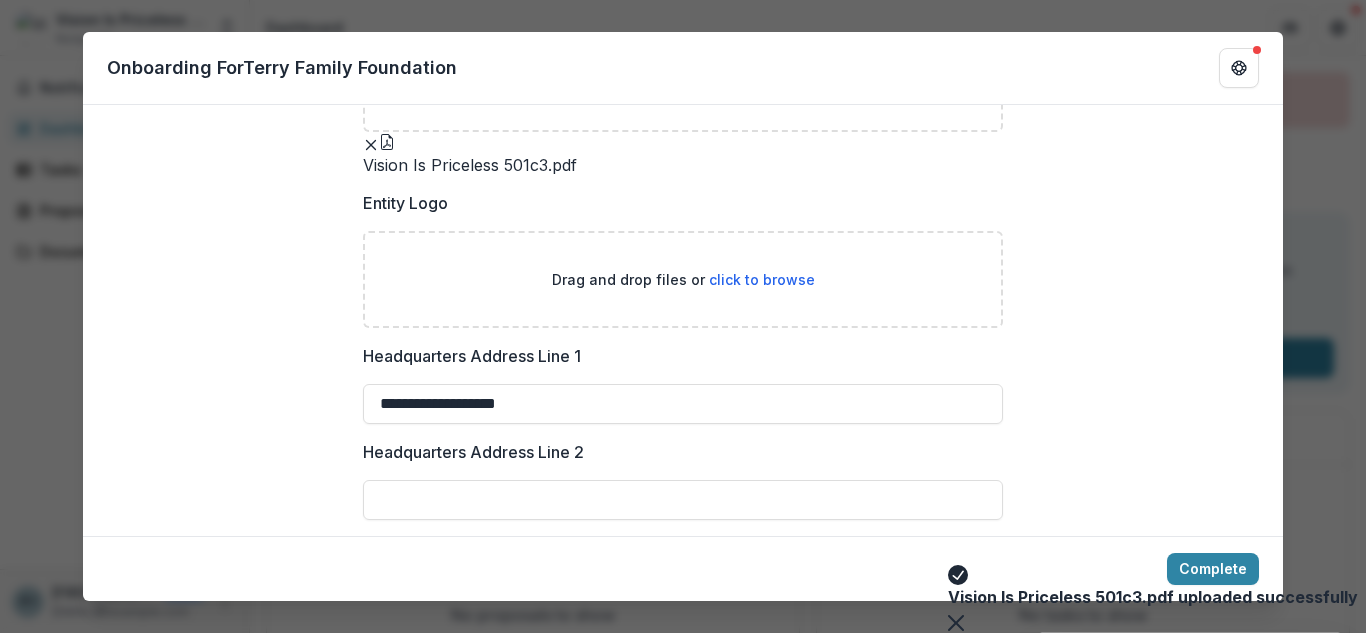 scroll, scrollTop: 1400, scrollLeft: 0, axis: vertical 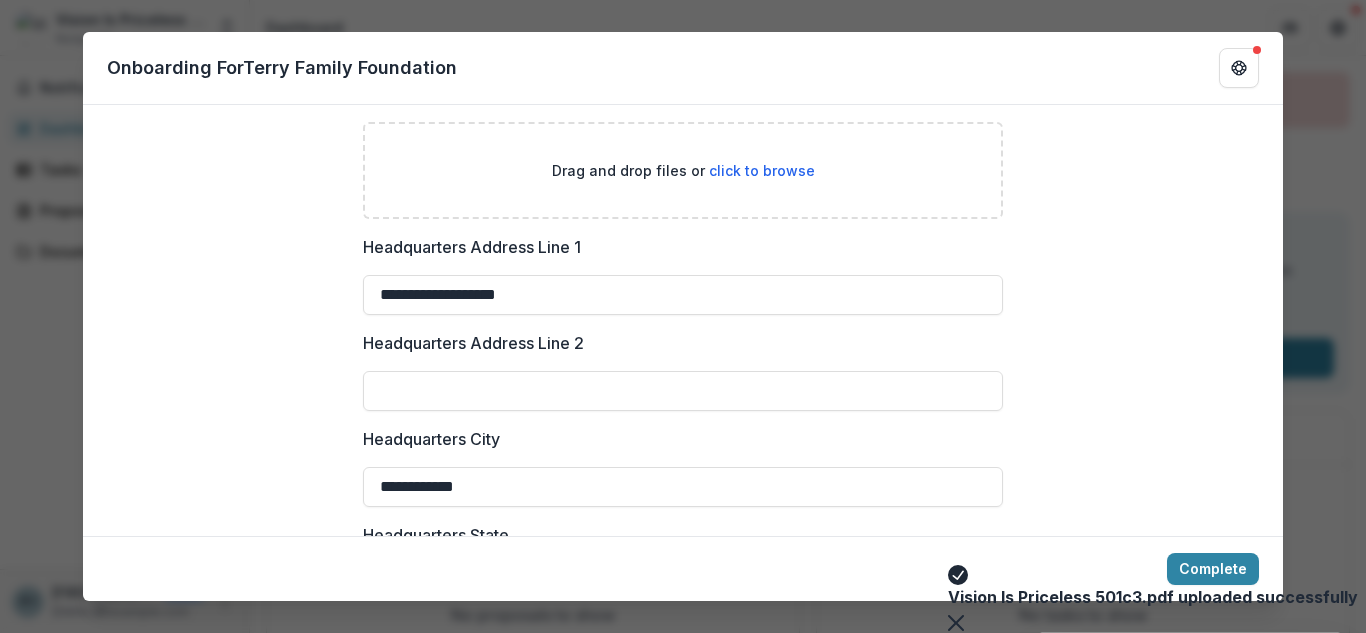 click on "click to browse" at bounding box center [762, 170] 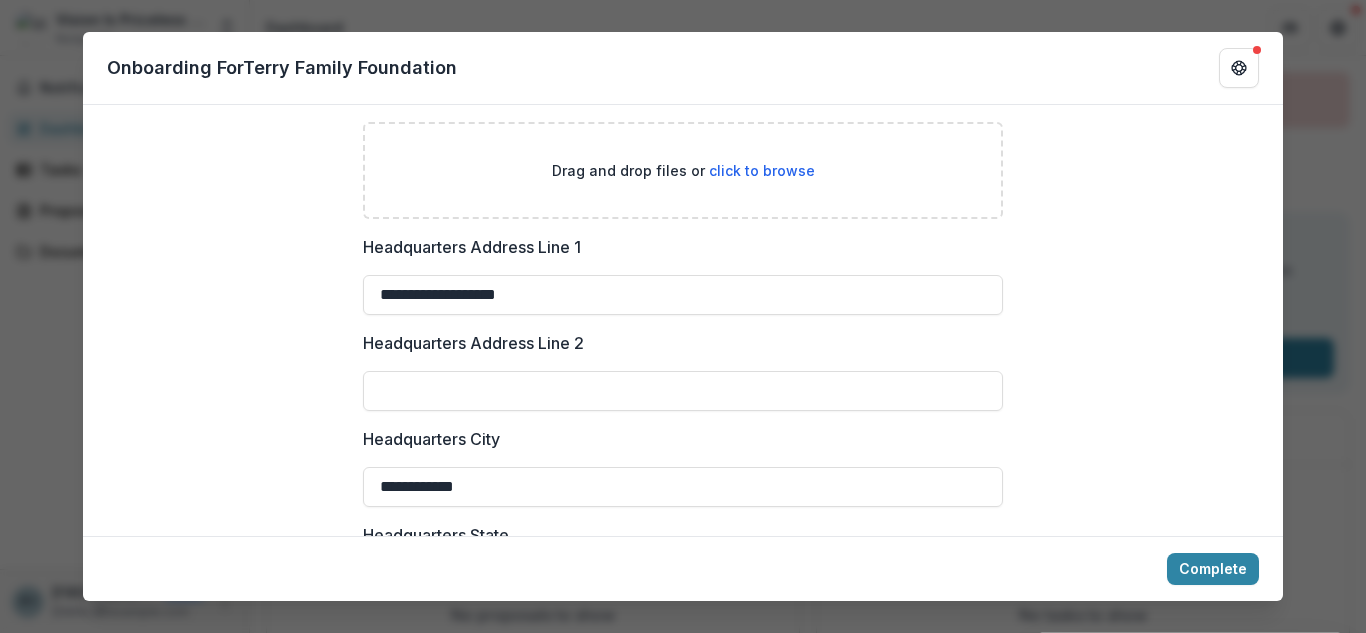 type on "**********" 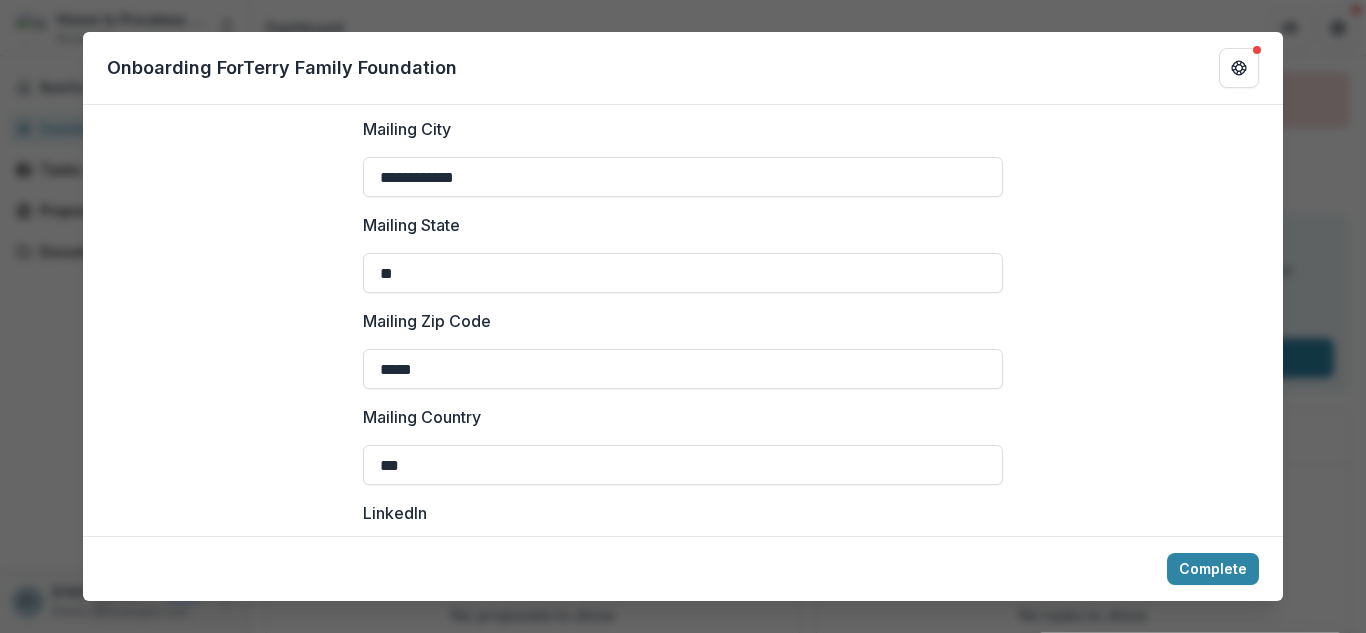 scroll, scrollTop: 2300, scrollLeft: 0, axis: vertical 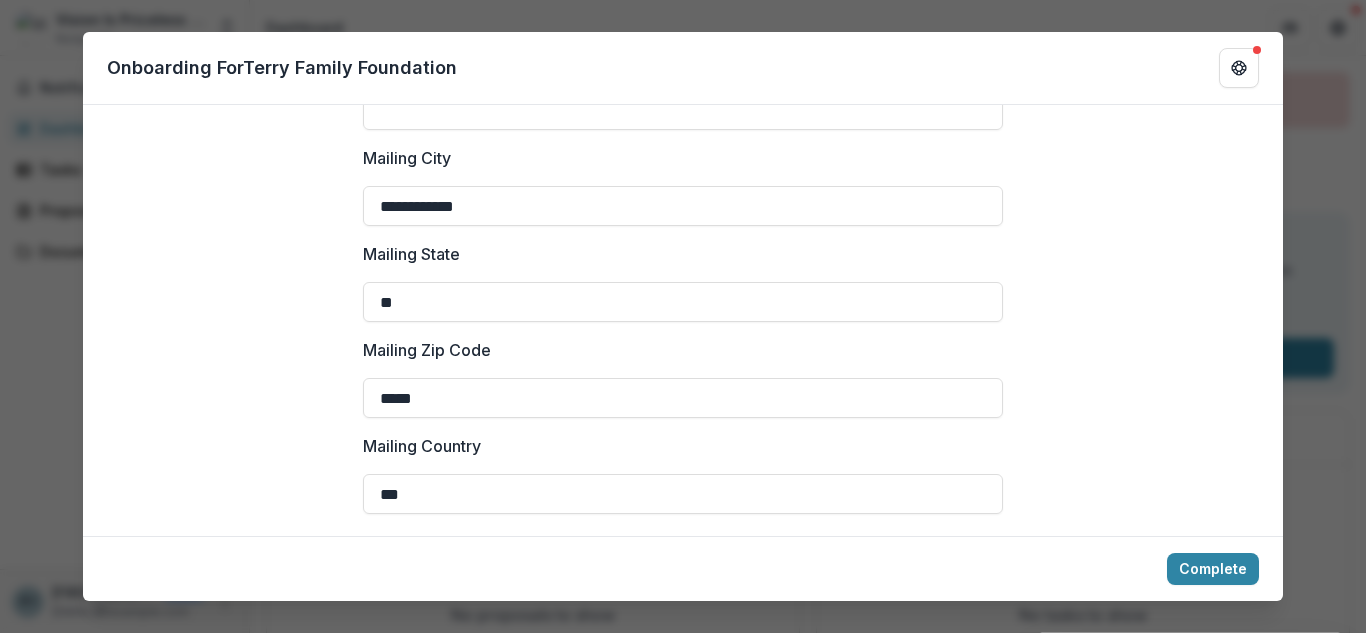 click on "**********" at bounding box center [683, 14] 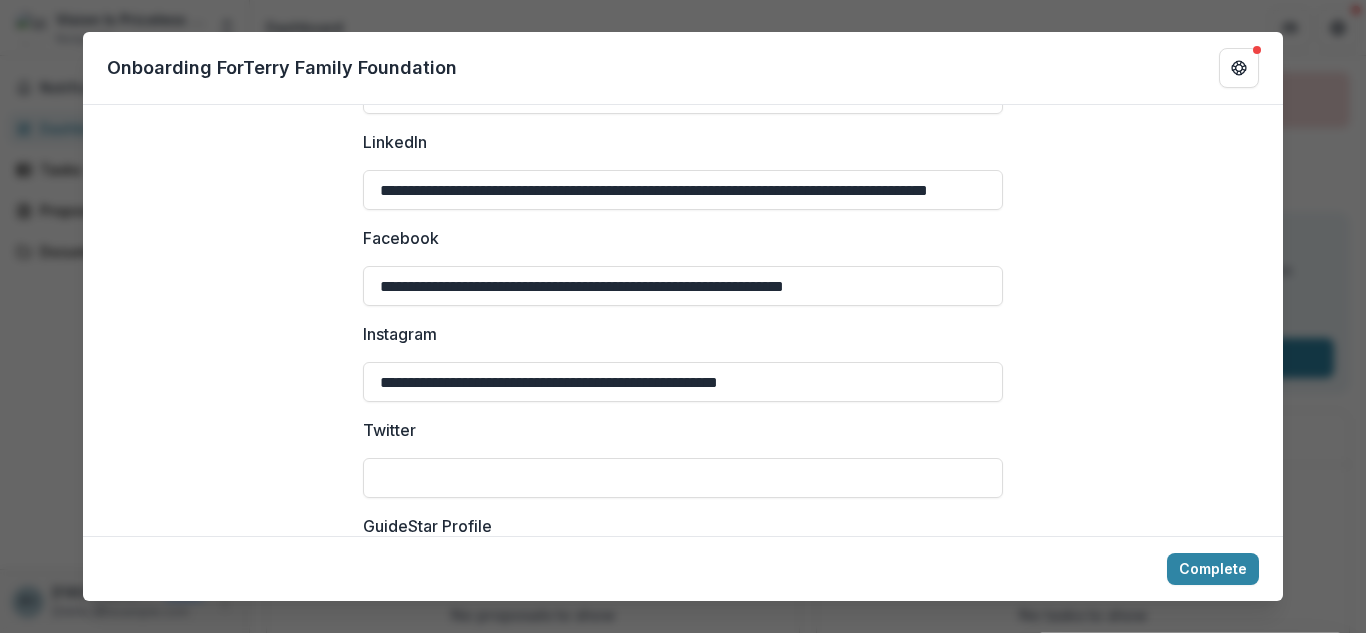 scroll, scrollTop: 2900, scrollLeft: 0, axis: vertical 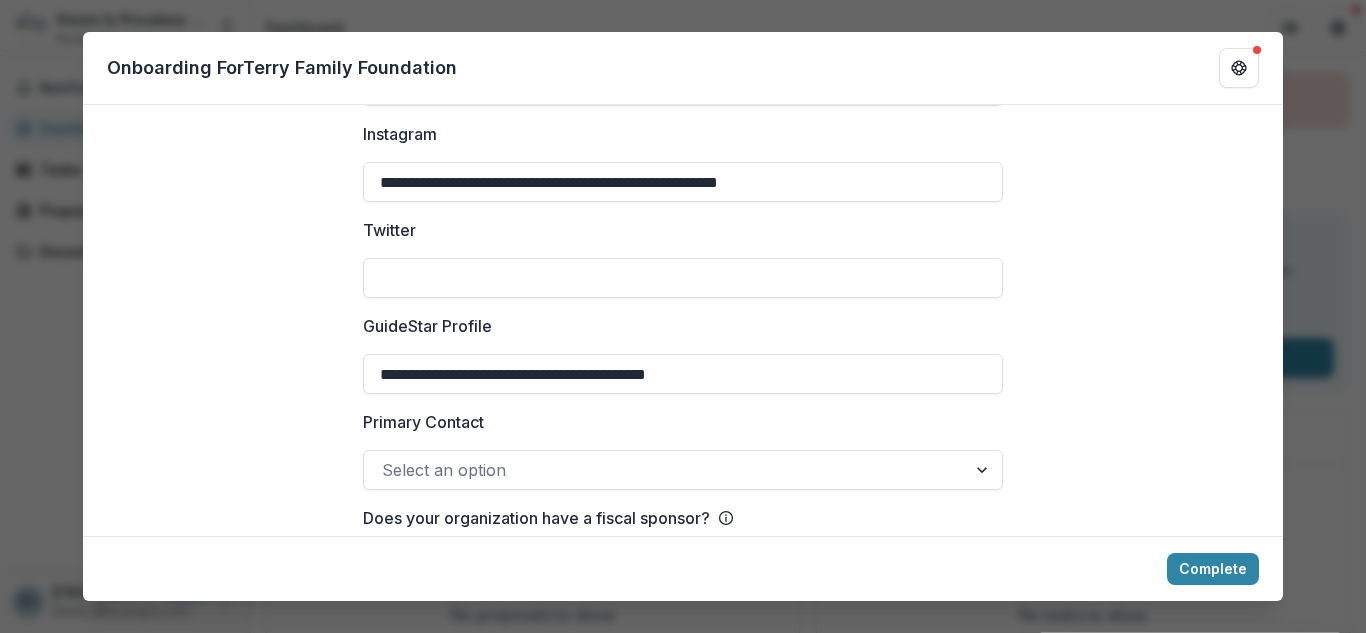 click at bounding box center (683, -34) 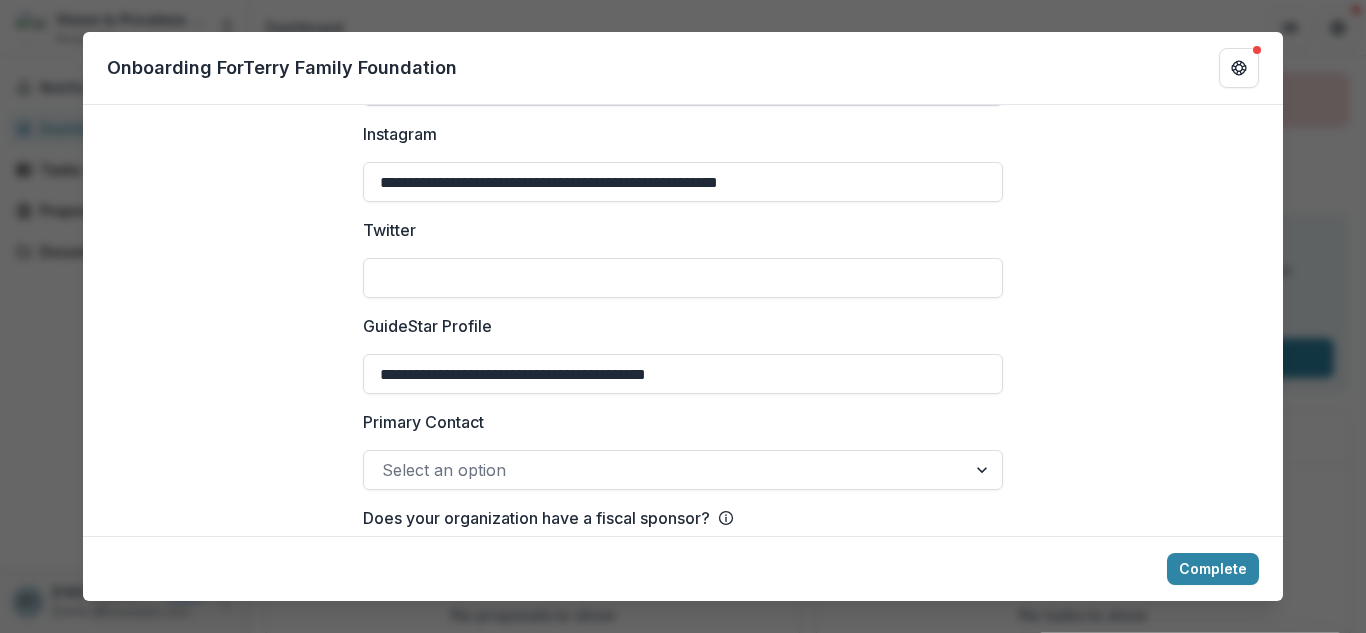 type on "**********" 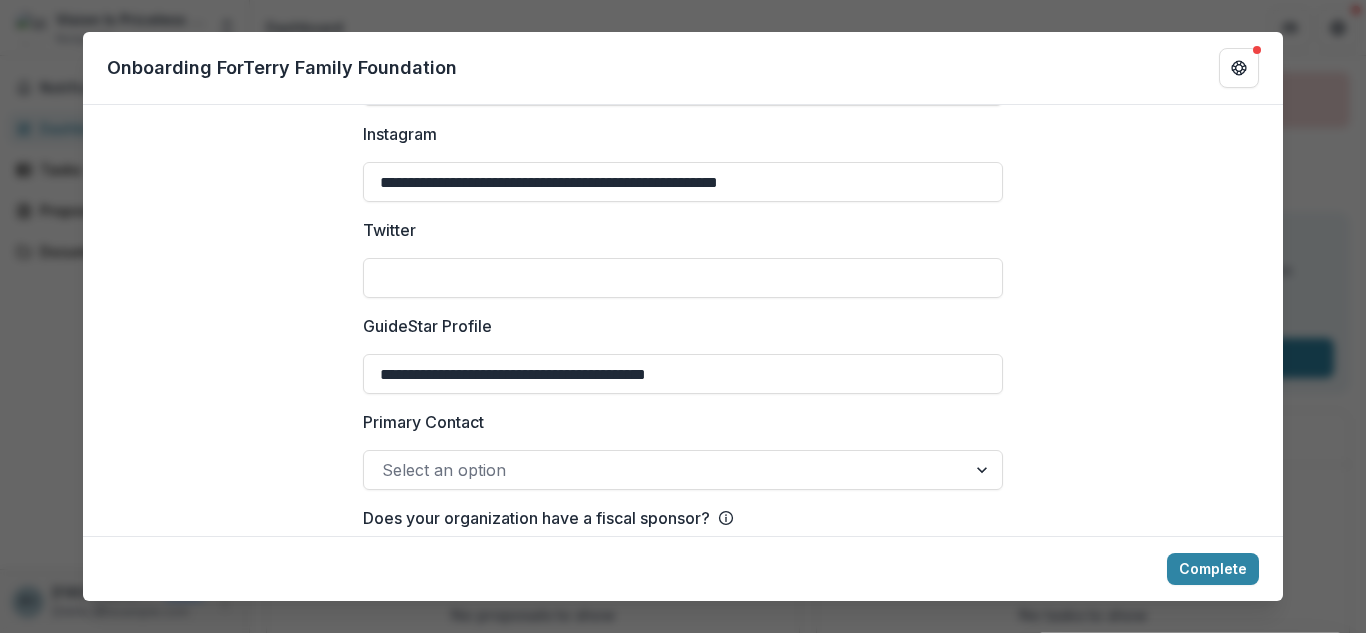 drag, startPoint x: 588, startPoint y: 326, endPoint x: 259, endPoint y: 331, distance: 329.038 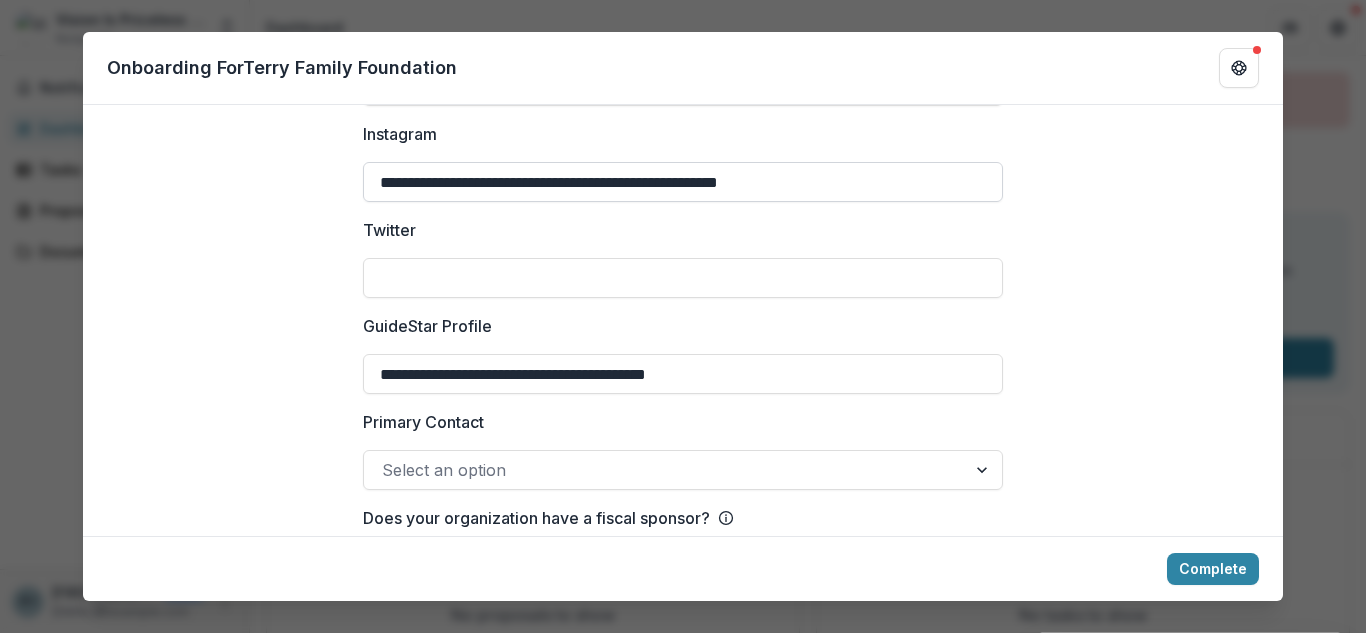 type on "**********" 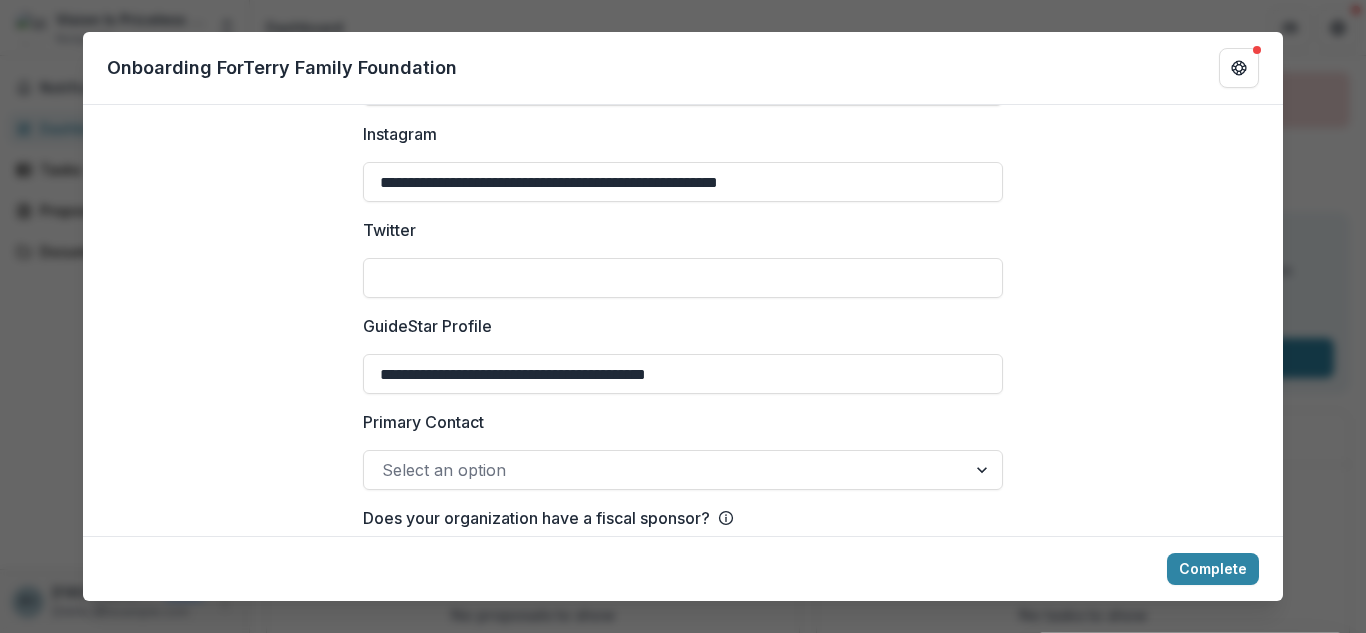 drag, startPoint x: 594, startPoint y: 423, endPoint x: 269, endPoint y: 429, distance: 325.0554 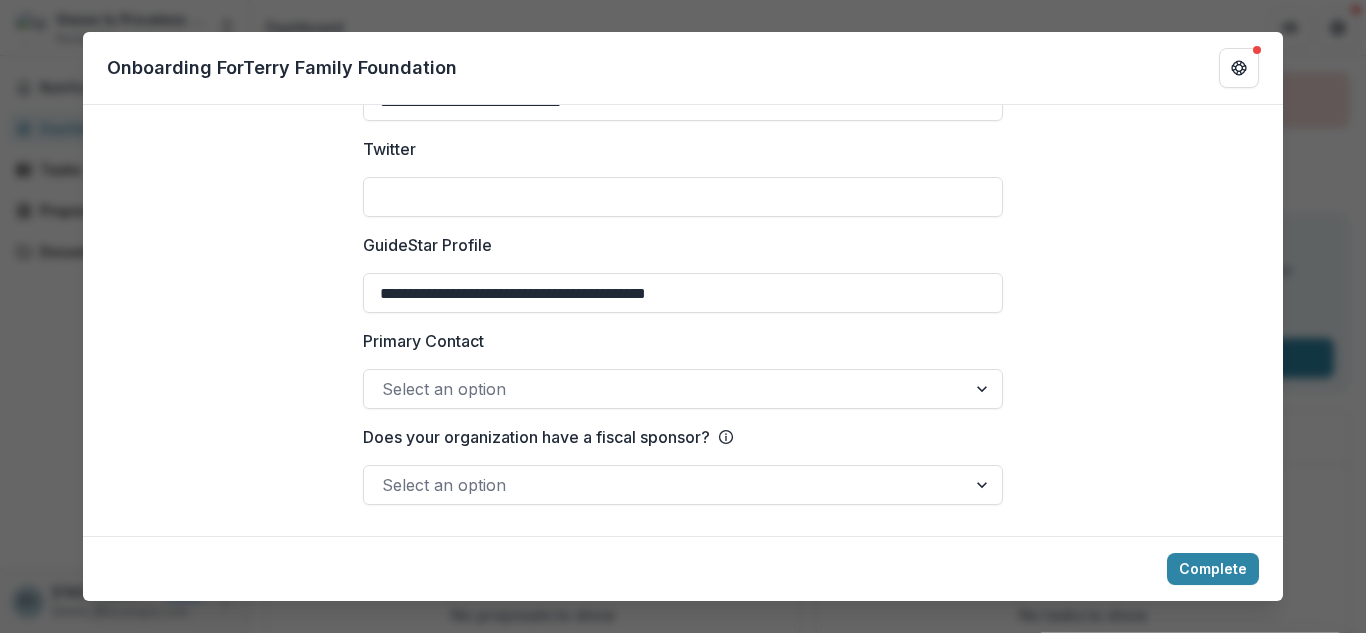 scroll, scrollTop: 3223, scrollLeft: 0, axis: vertical 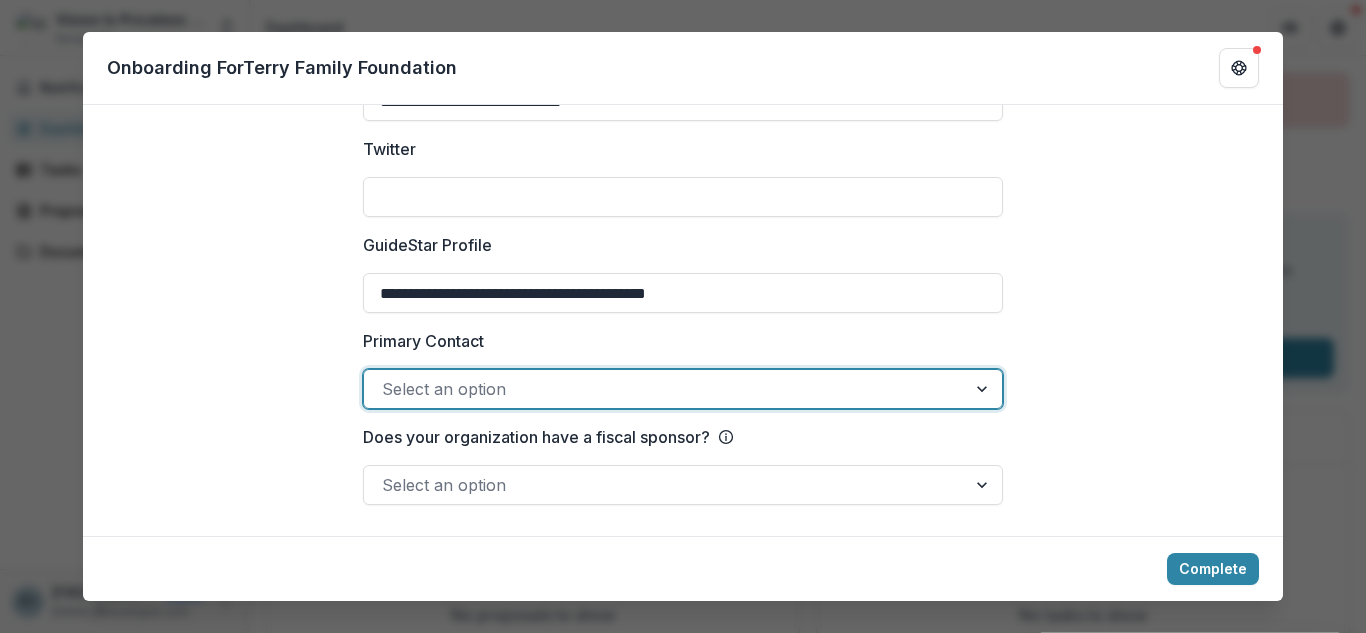 click on "Primary Contact" at bounding box center (677, 341) 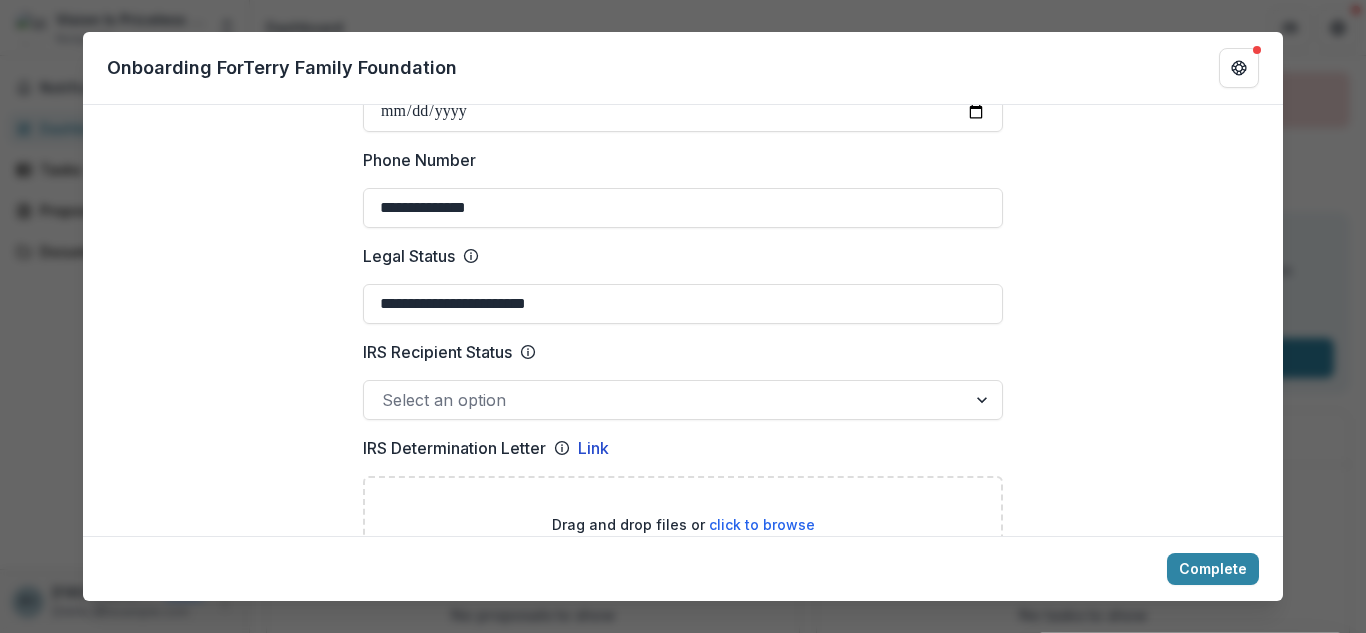 scroll, scrollTop: 824, scrollLeft: 0, axis: vertical 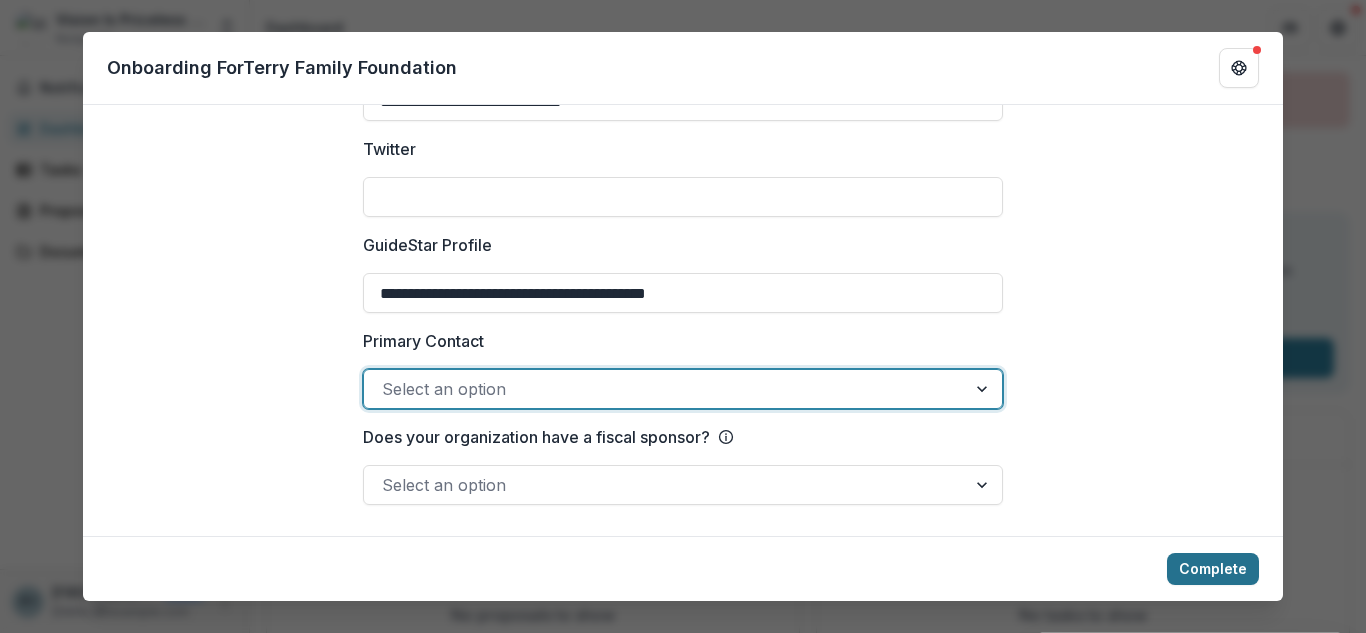 click on "Complete" at bounding box center [1213, 569] 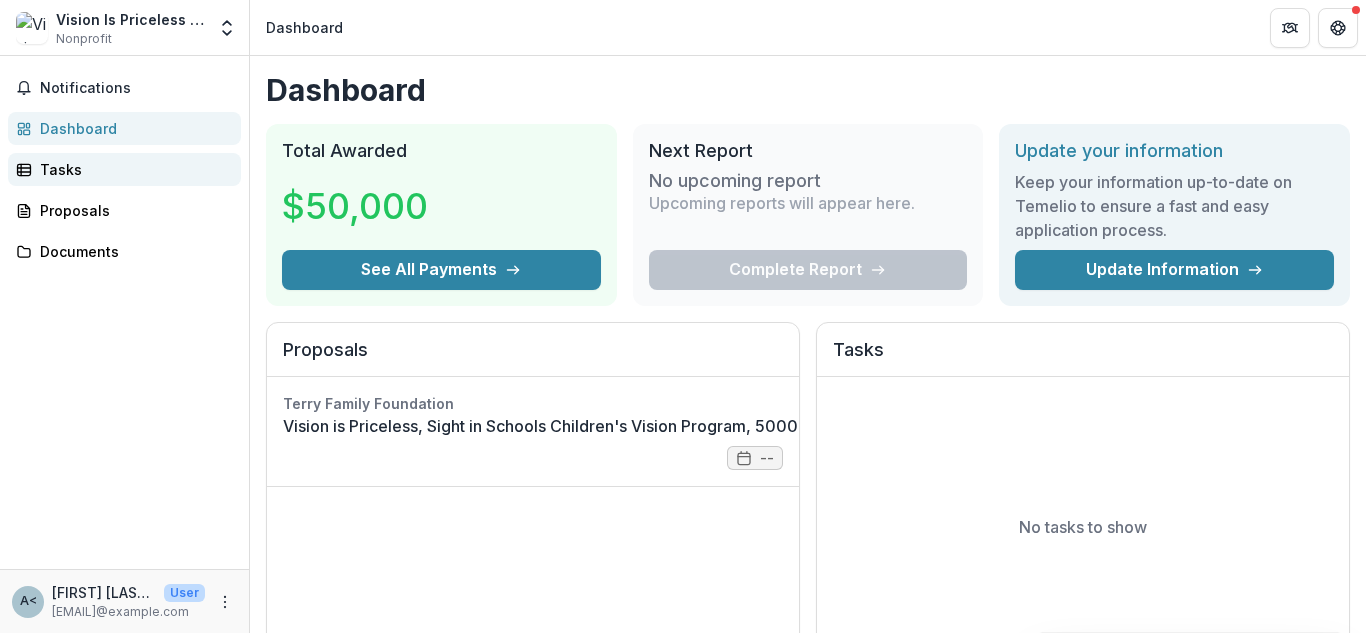 click on "Tasks" at bounding box center (132, 169) 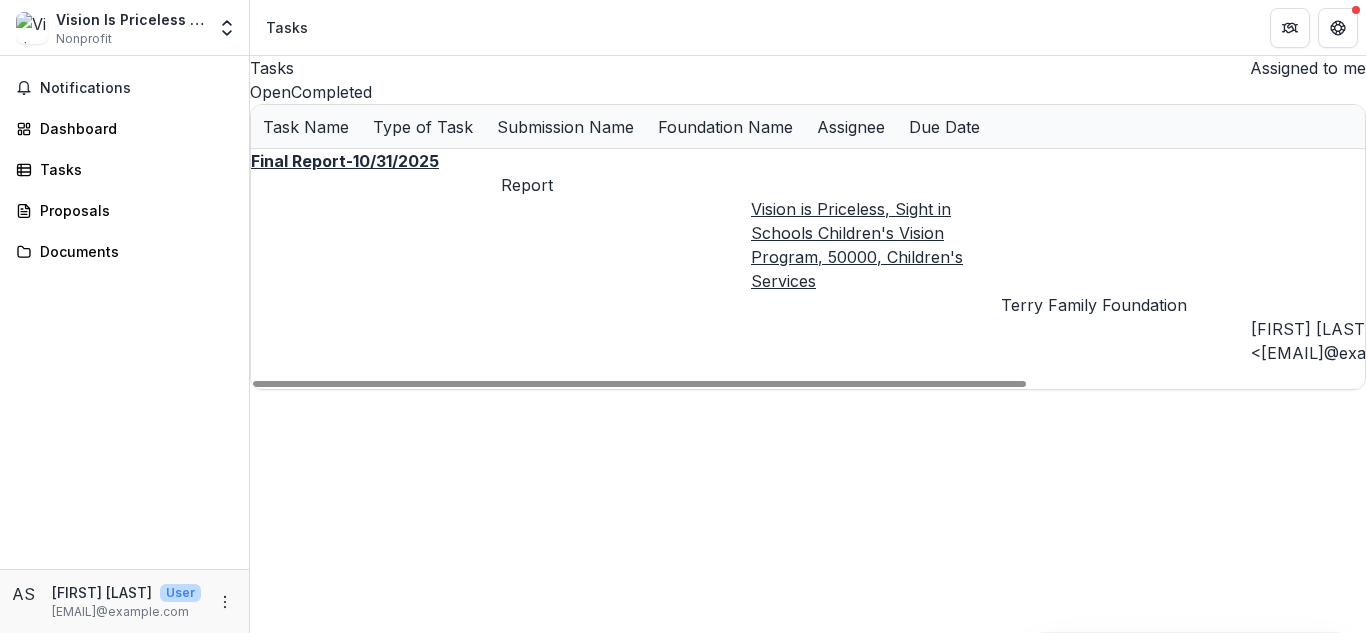 drag, startPoint x: 1272, startPoint y: 246, endPoint x: 1292, endPoint y: 245, distance: 20.024984 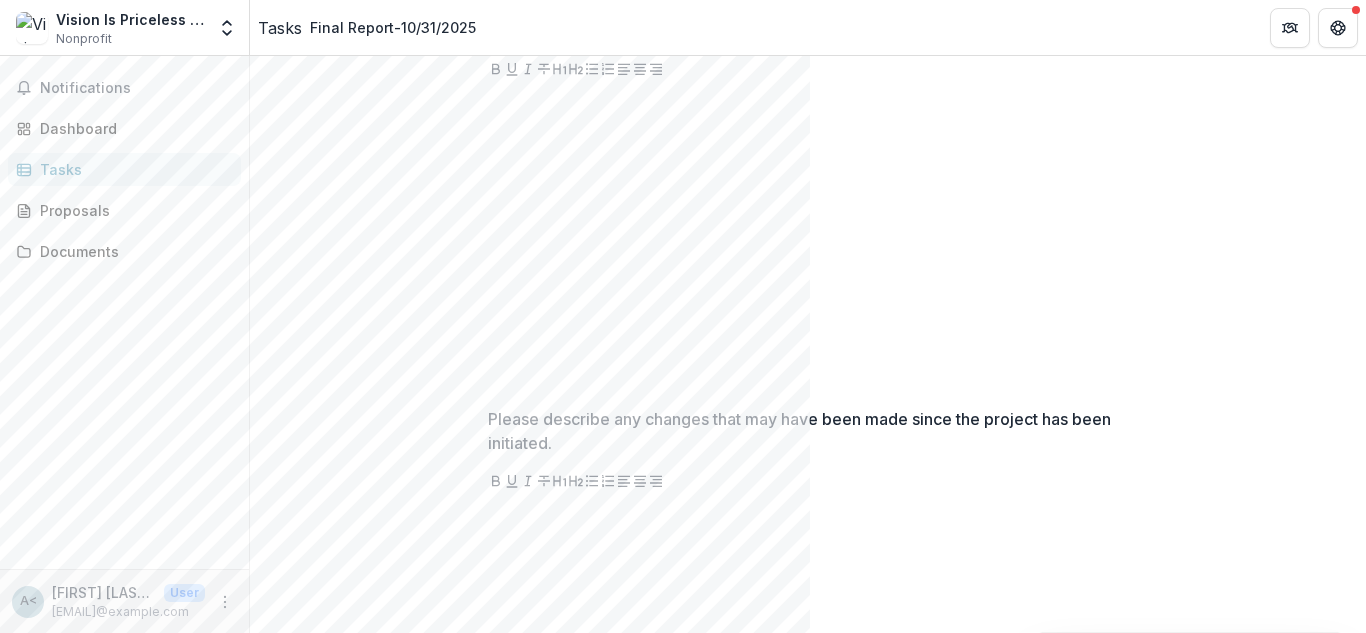 scroll, scrollTop: 233, scrollLeft: 0, axis: vertical 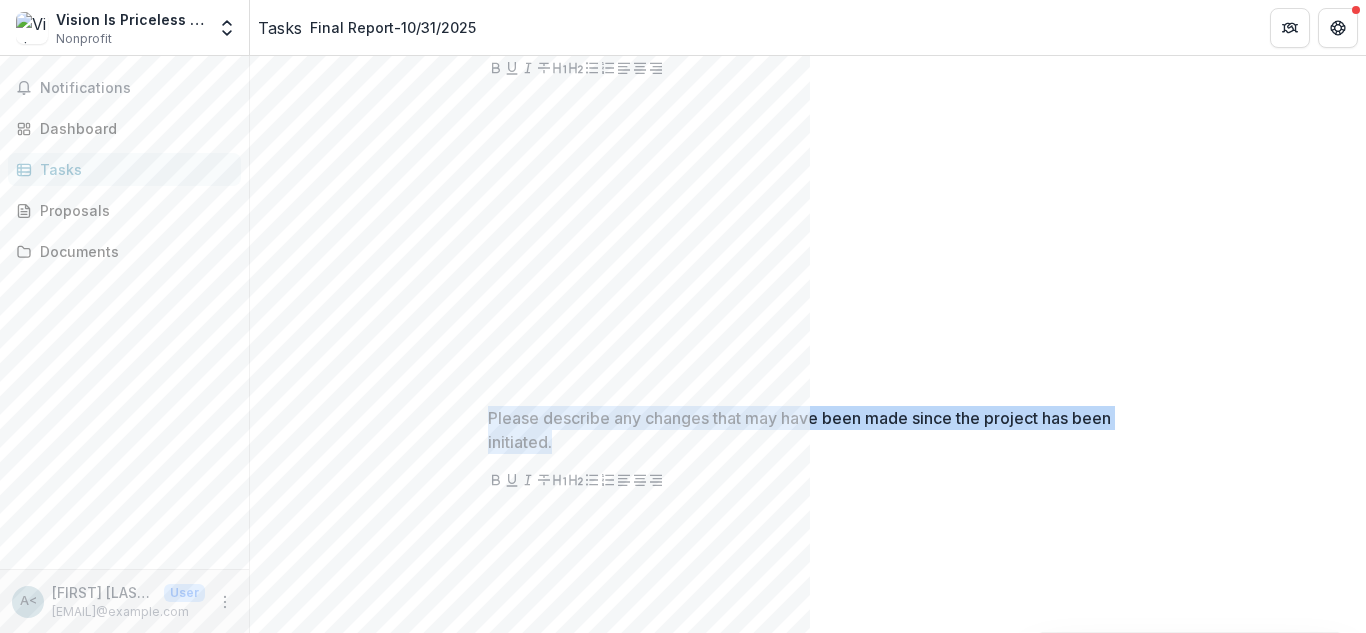 drag, startPoint x: 469, startPoint y: 442, endPoint x: 332, endPoint y: 416, distance: 139.44533 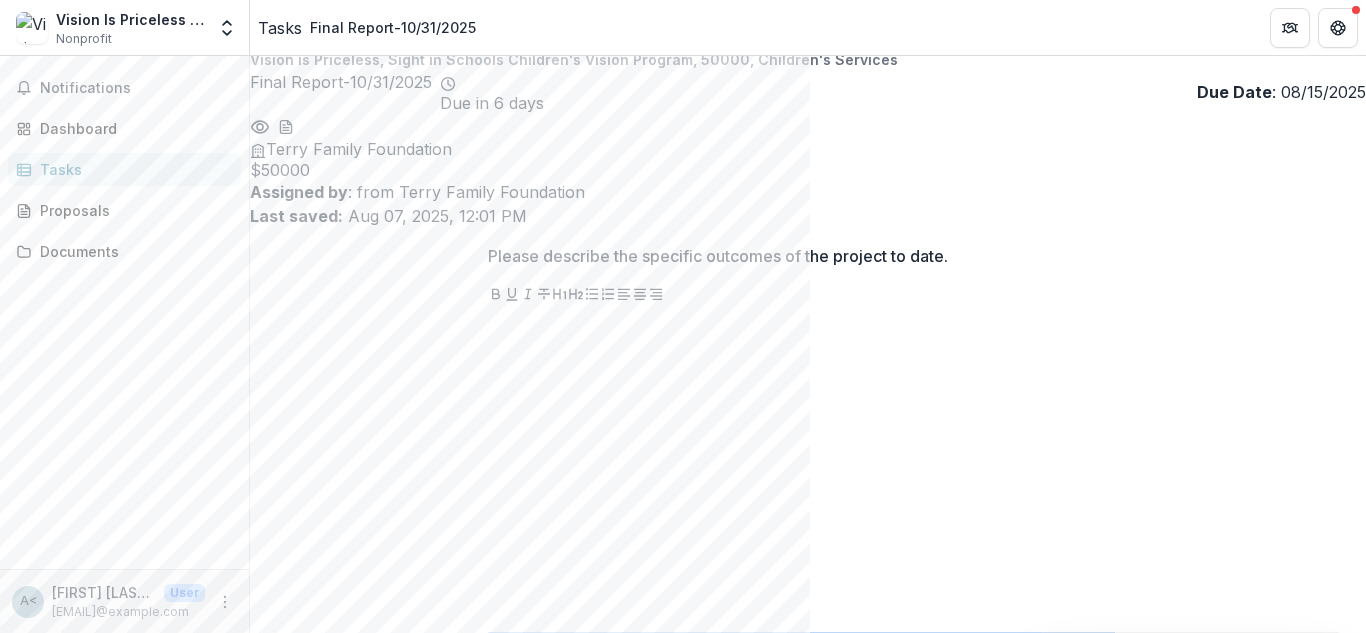 scroll, scrollTop: 0, scrollLeft: 0, axis: both 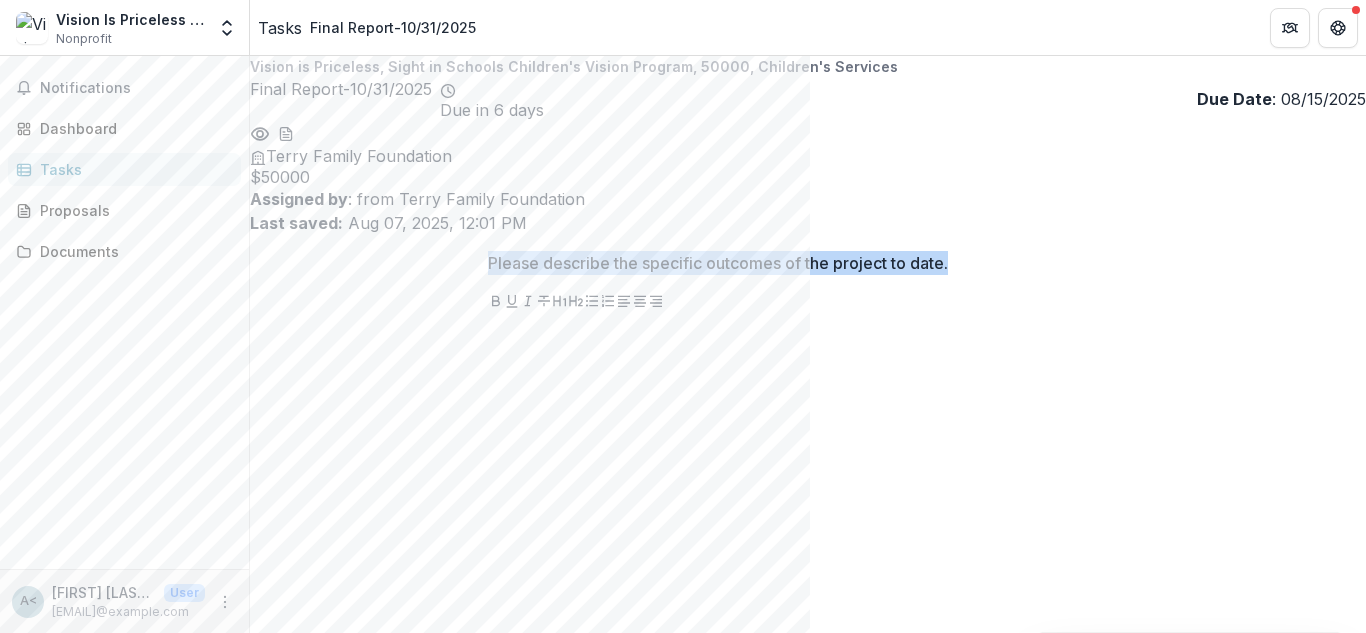 drag, startPoint x: 325, startPoint y: 227, endPoint x: 730, endPoint y: 525, distance: 502.82104 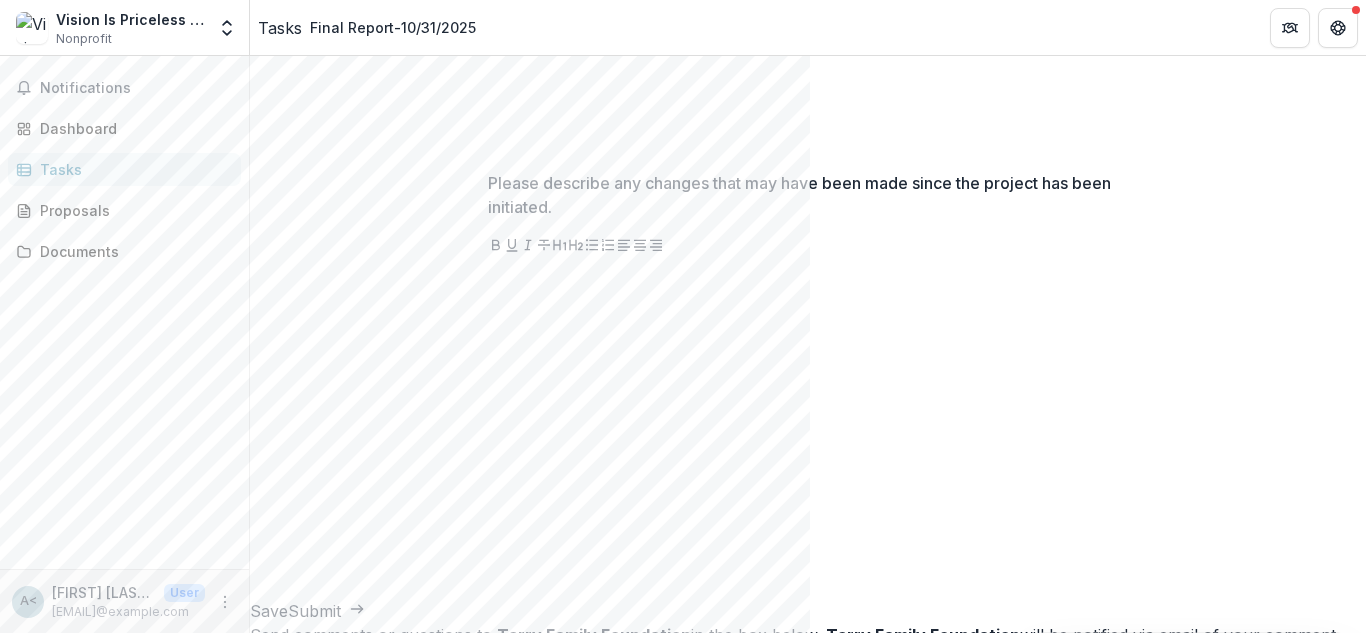 scroll, scrollTop: 500, scrollLeft: 0, axis: vertical 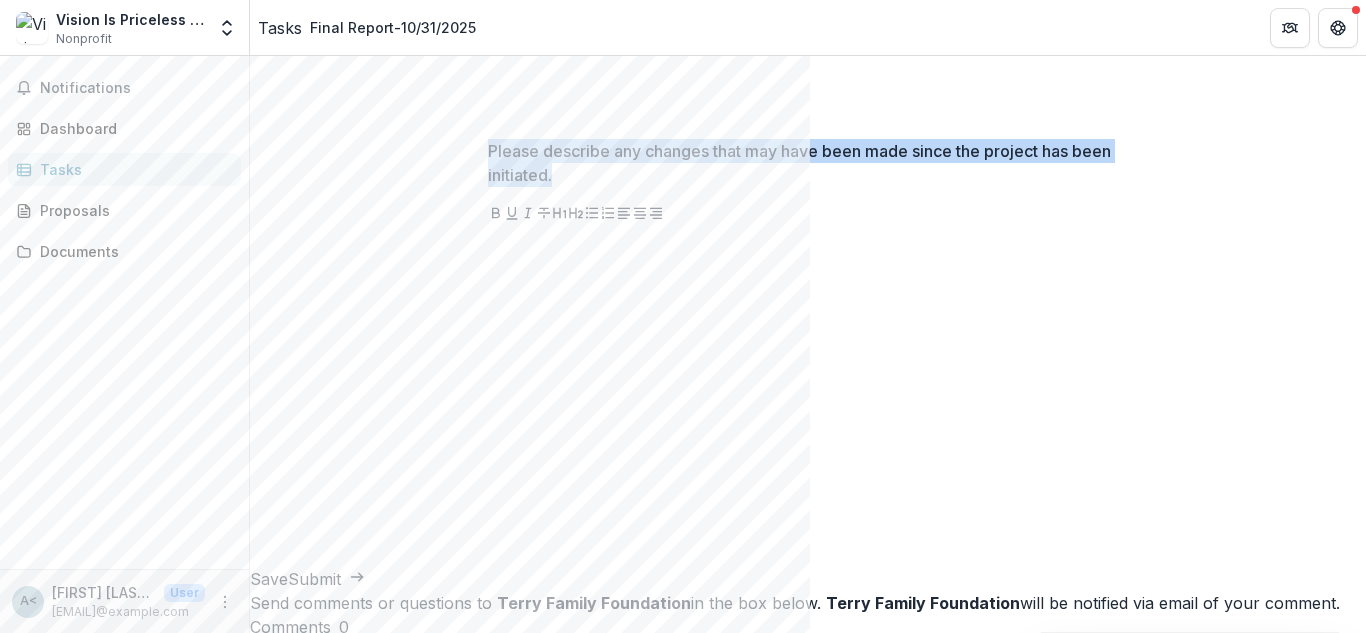 drag, startPoint x: 344, startPoint y: 154, endPoint x: 322, endPoint y: 140, distance: 26.076809 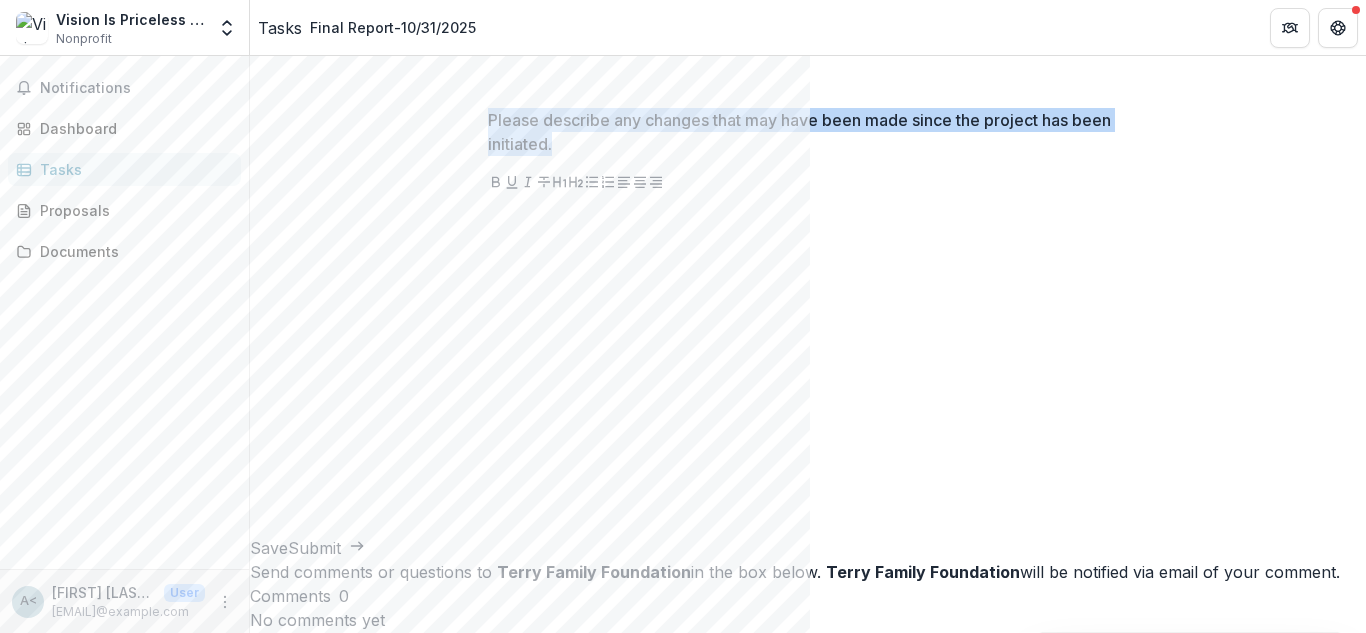 scroll, scrollTop: 533, scrollLeft: 0, axis: vertical 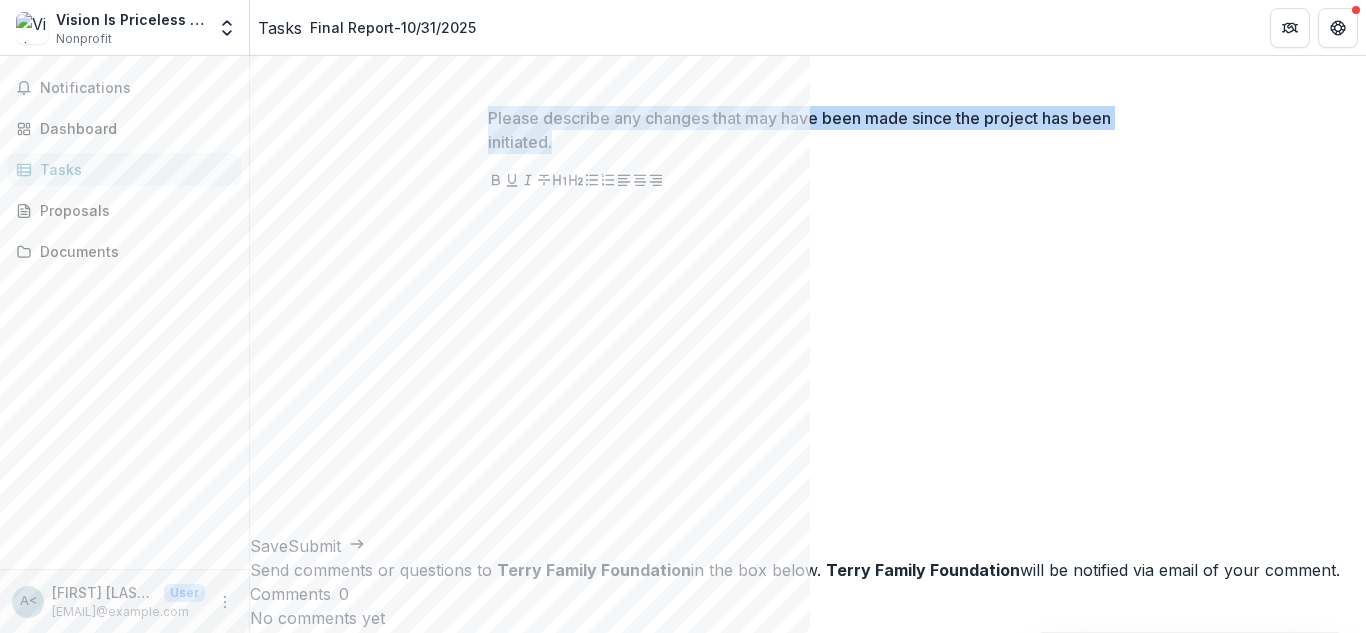 click at bounding box center (808, 344) 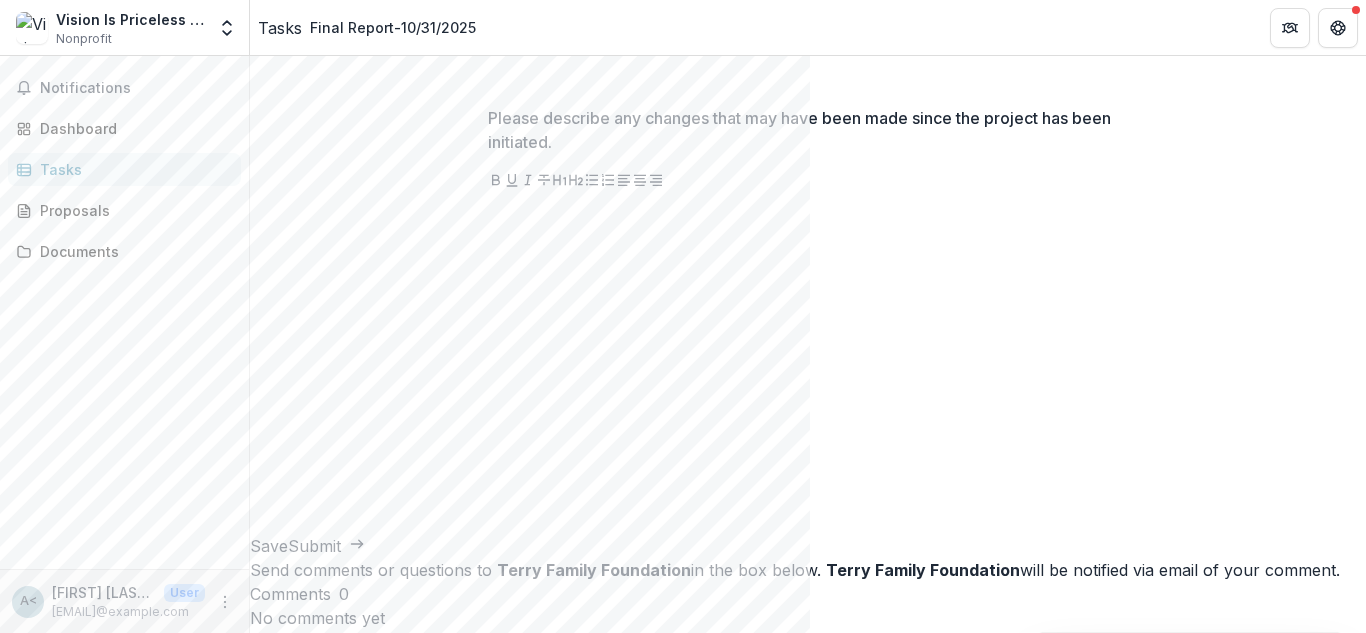 click at bounding box center (808, 344) 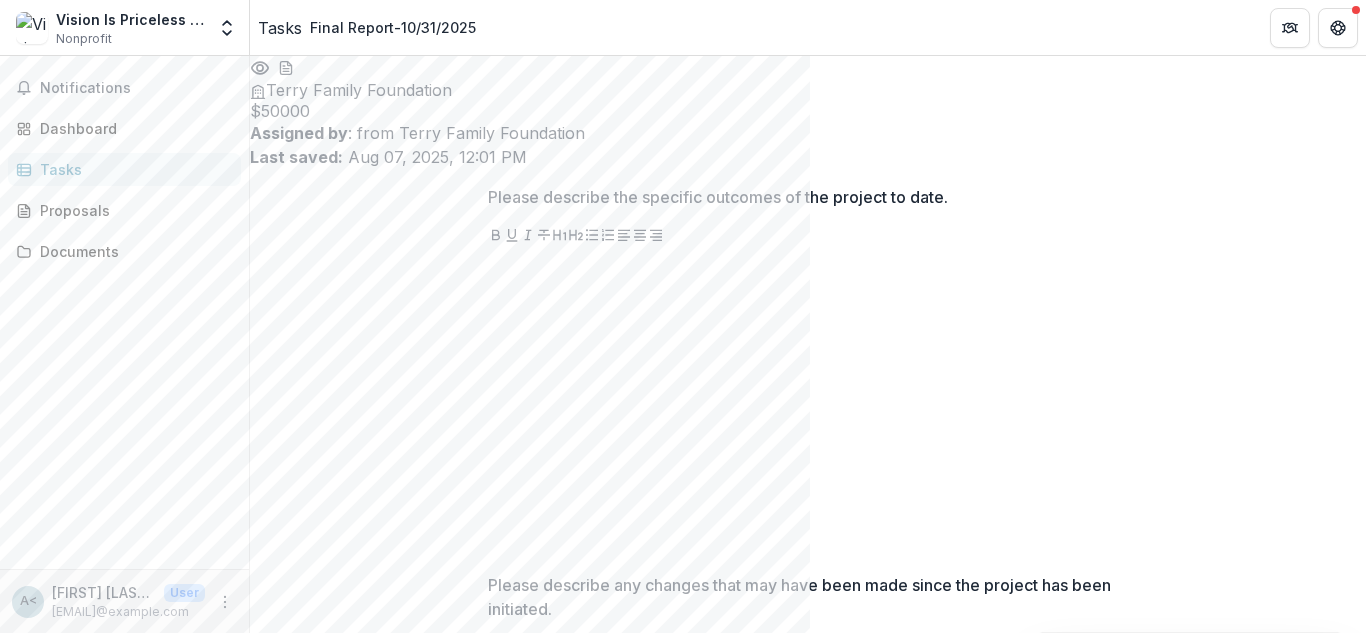 scroll, scrollTop: 0, scrollLeft: 0, axis: both 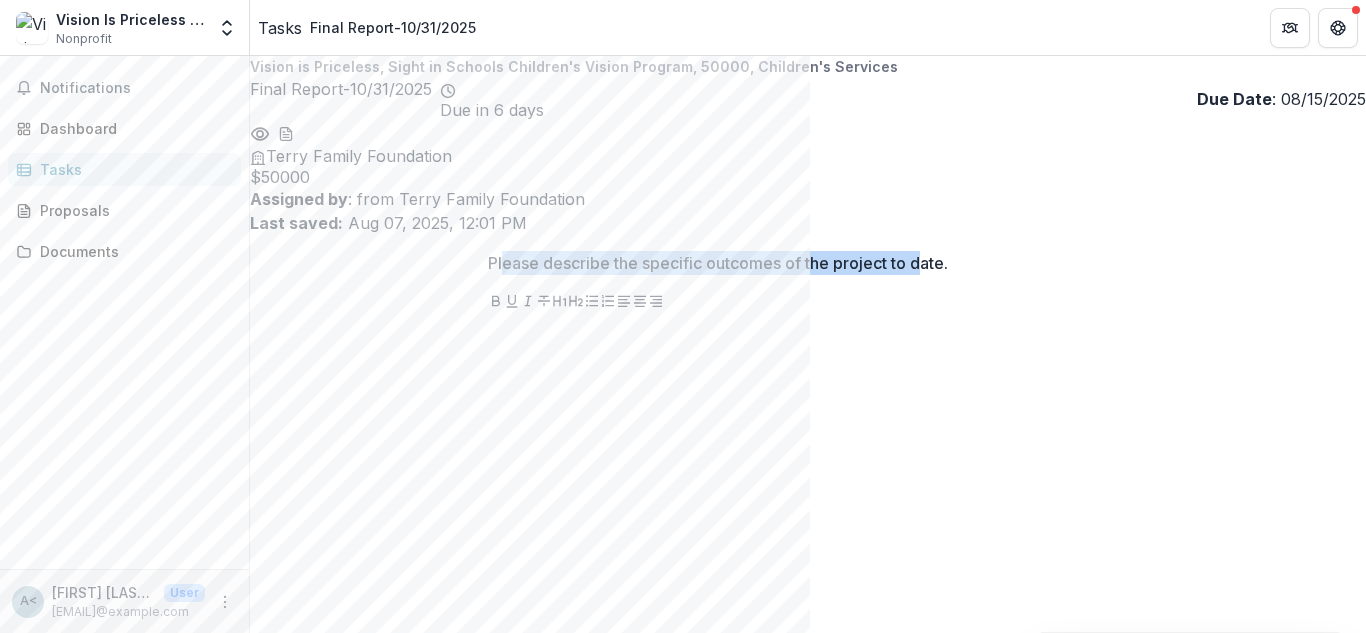 drag, startPoint x: 350, startPoint y: 233, endPoint x: 774, endPoint y: 244, distance: 424.14267 